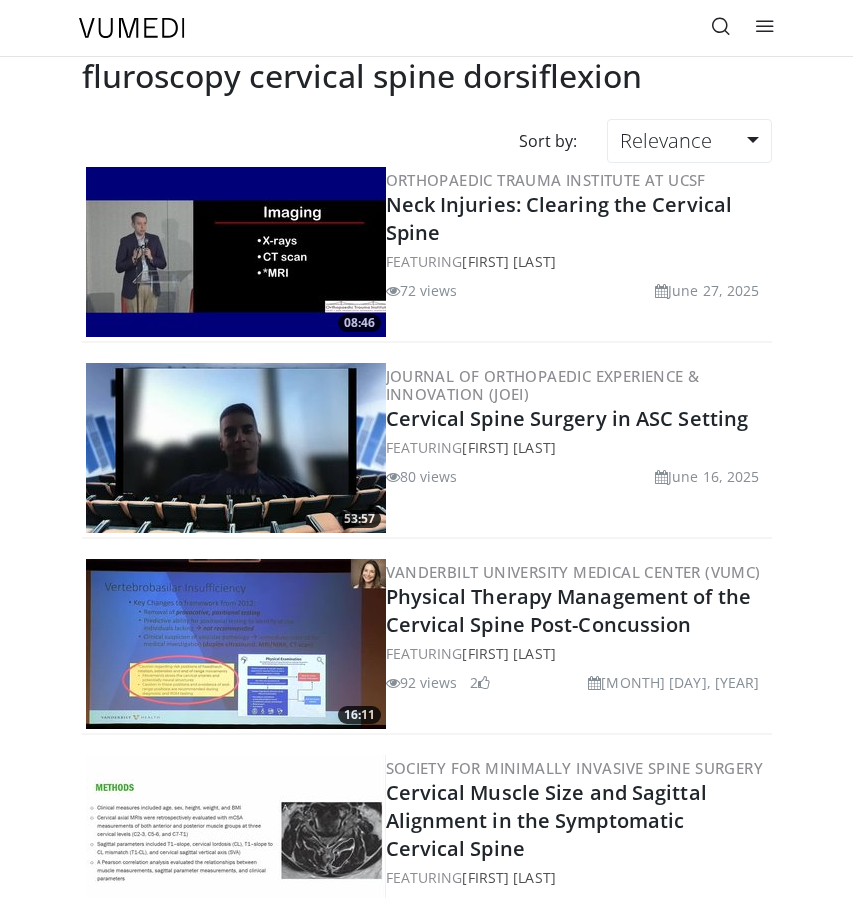 scroll, scrollTop: 0, scrollLeft: 0, axis: both 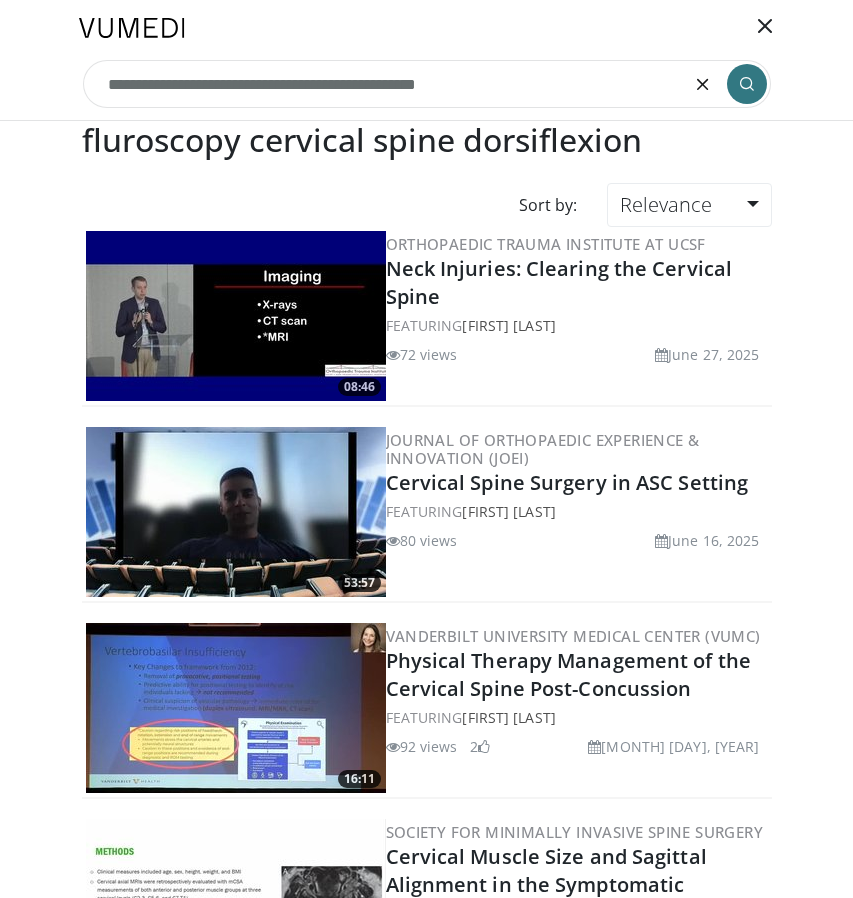 type on "**********" 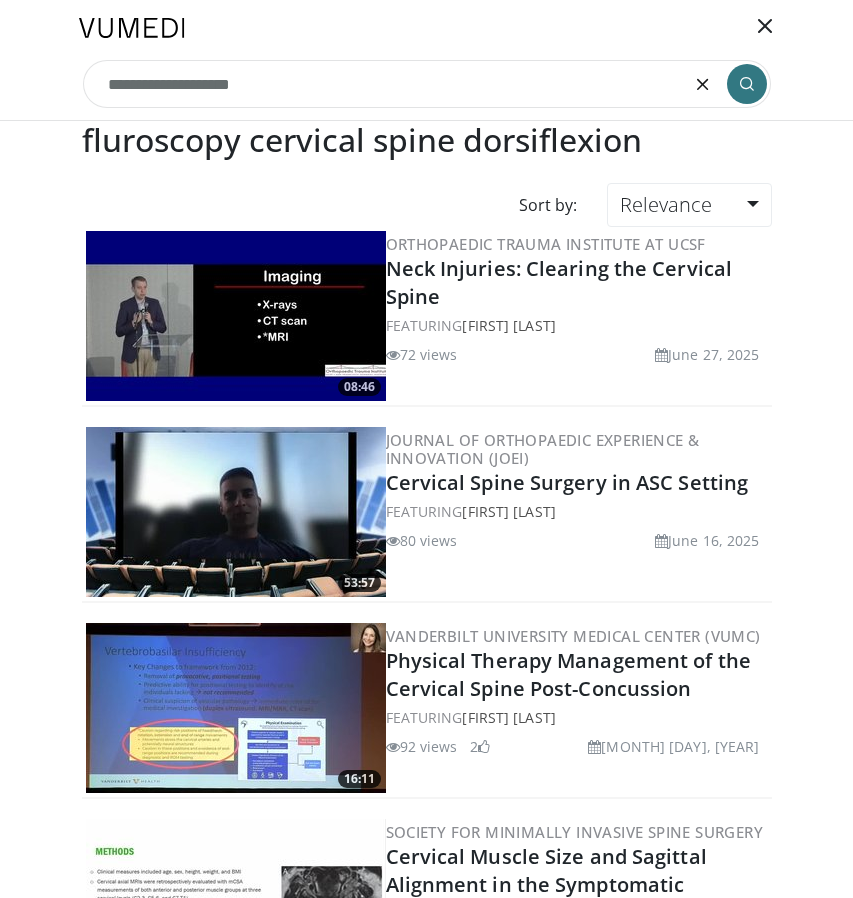 type on "**********" 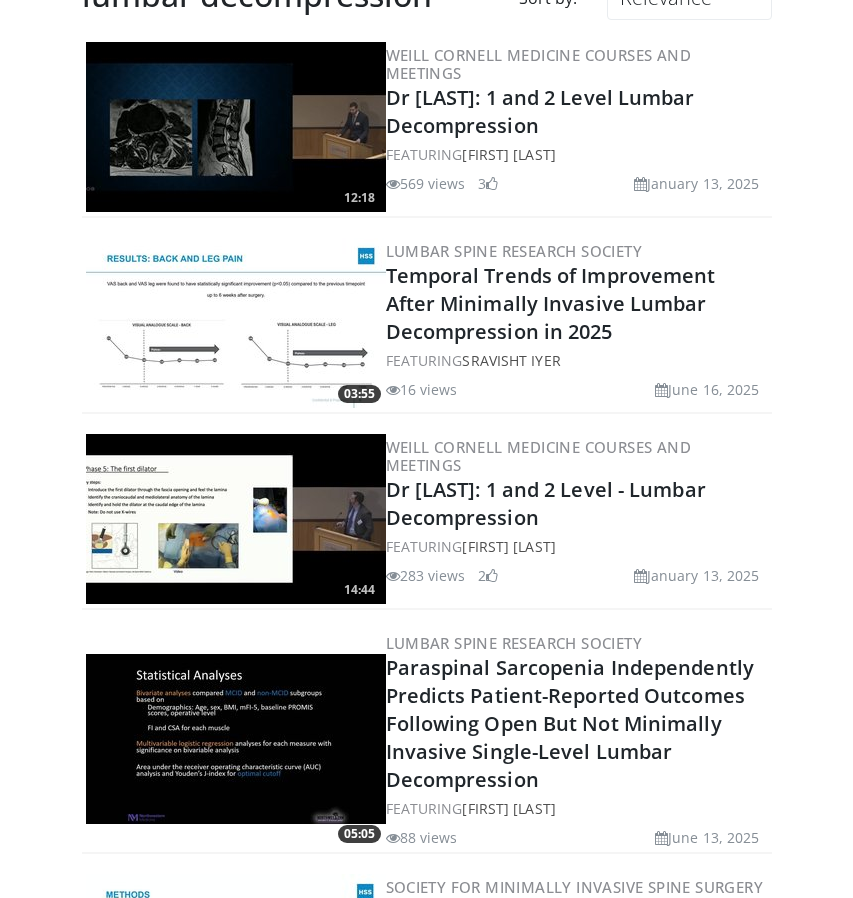 scroll, scrollTop: 0, scrollLeft: 0, axis: both 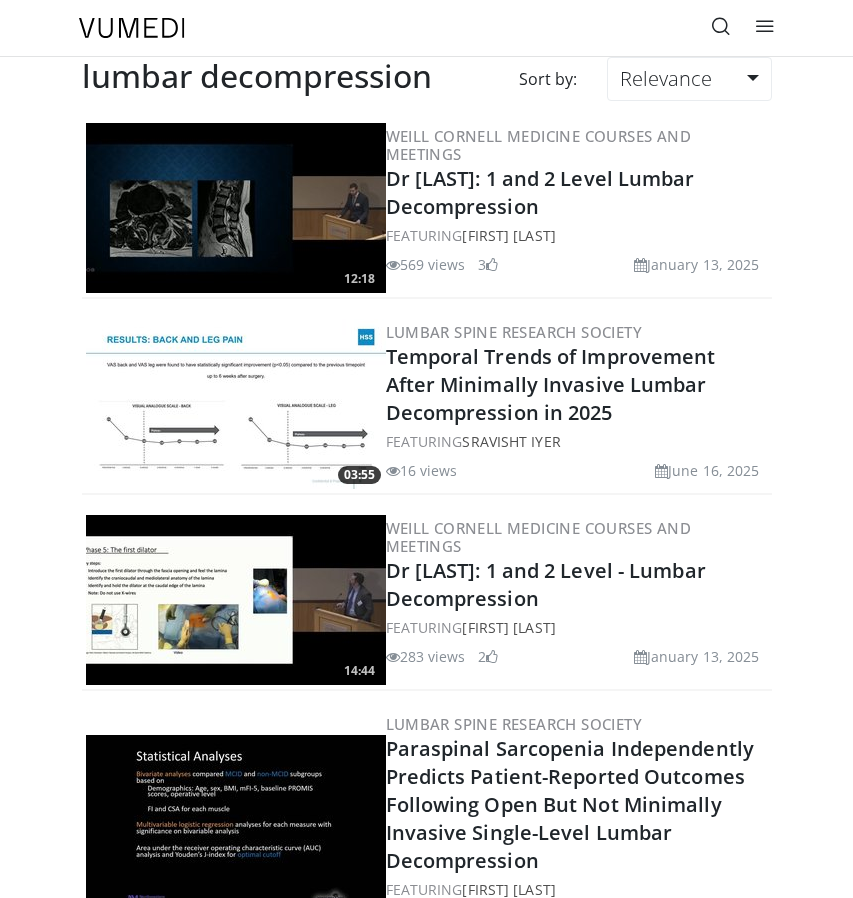 click at bounding box center (721, 26) 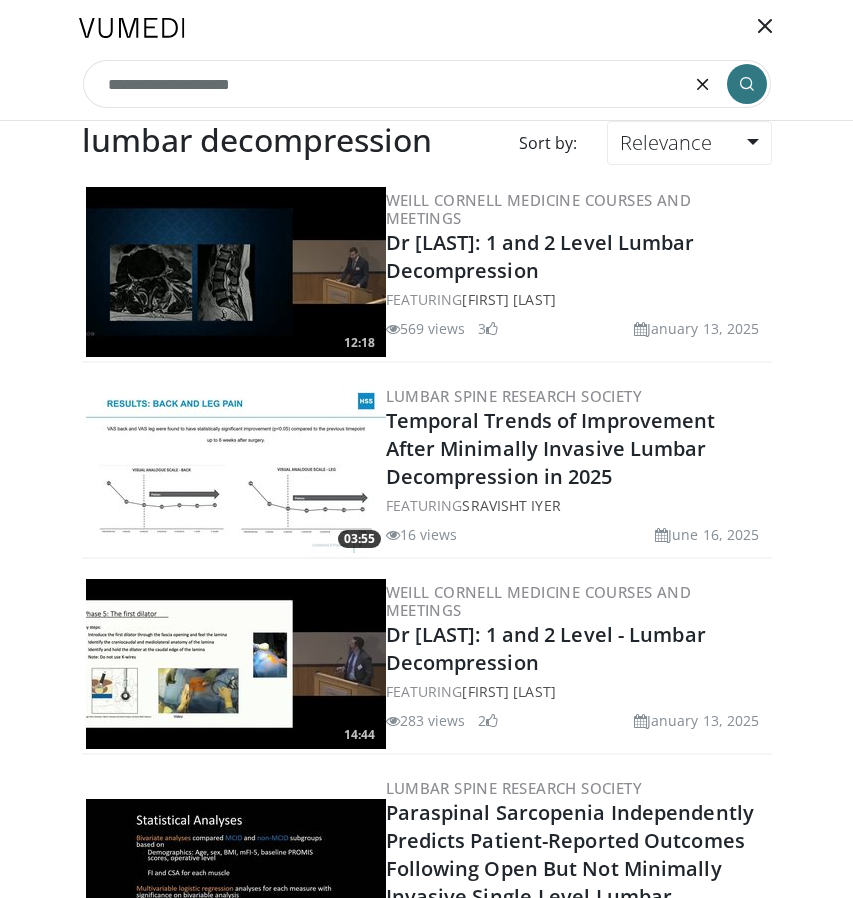 click at bounding box center [703, 84] 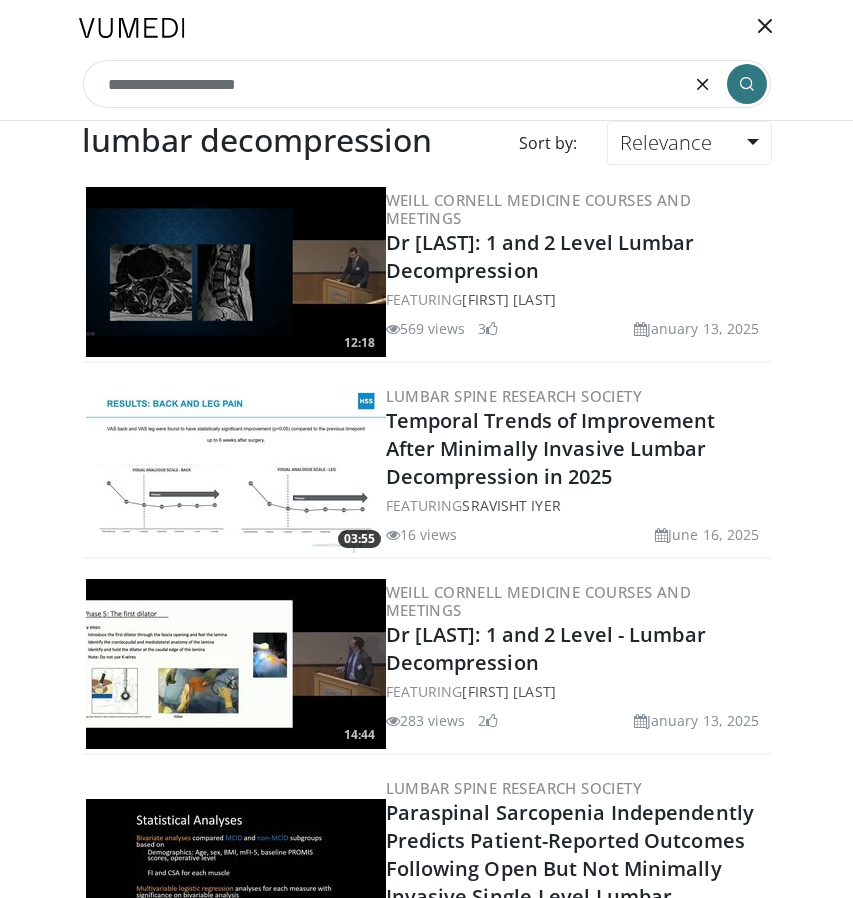 type on "**********" 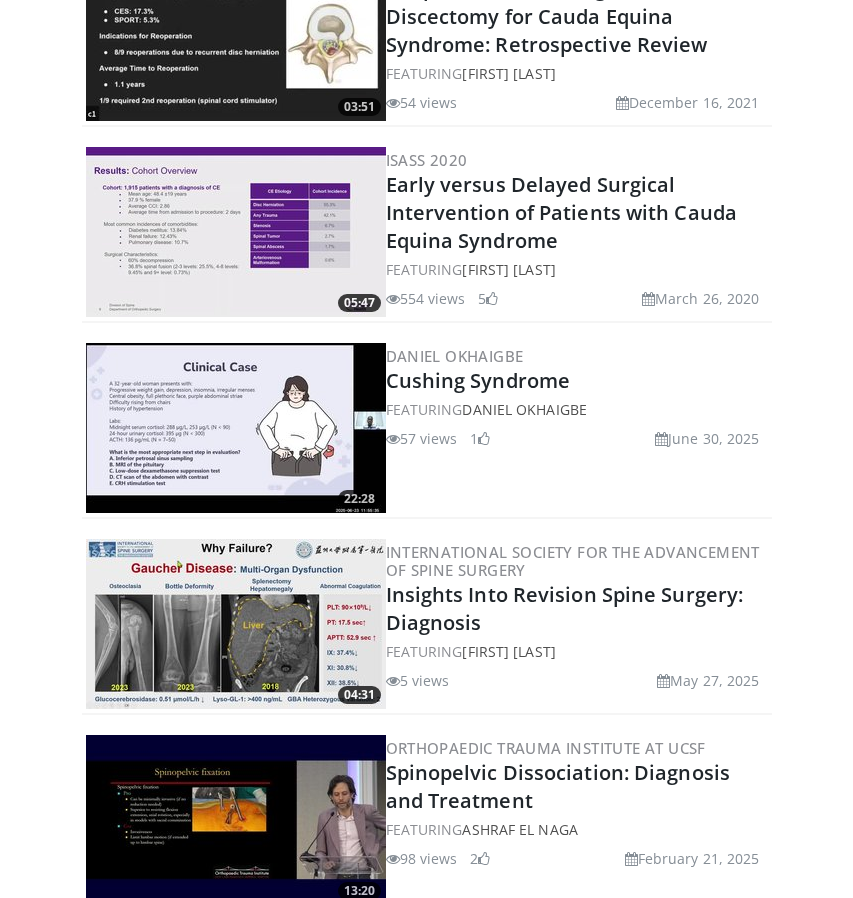 scroll, scrollTop: 454, scrollLeft: 0, axis: vertical 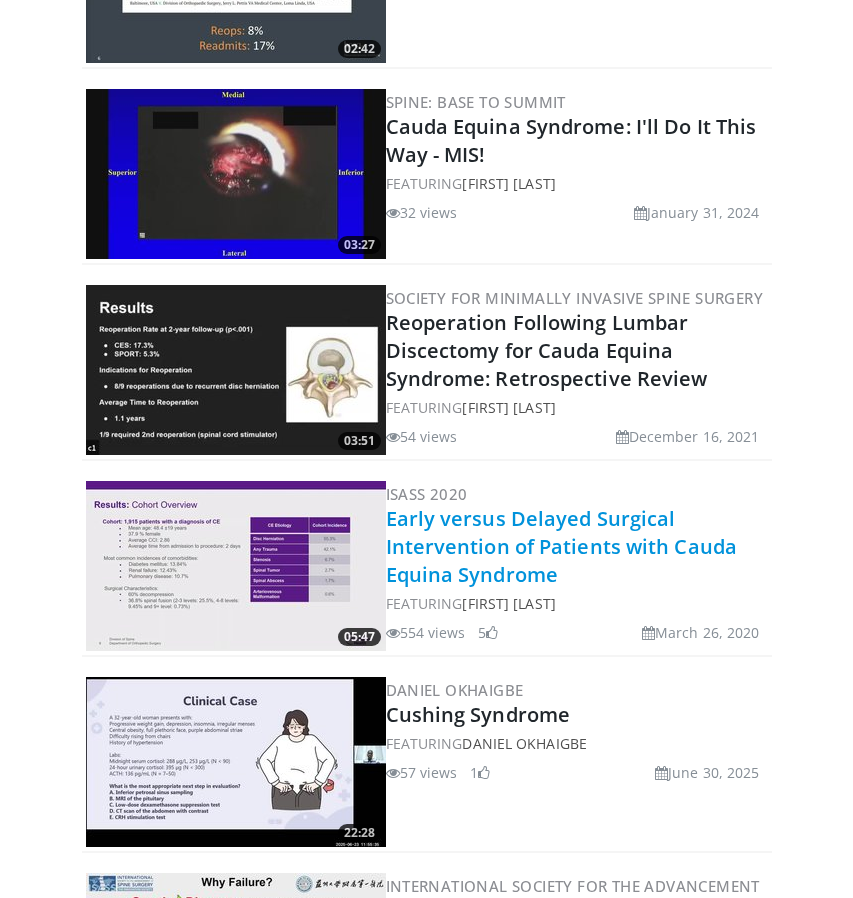 click on "Early versus Delayed Surgical Intervention of Patients with Cauda Equina Syndrome" at bounding box center (562, 546) 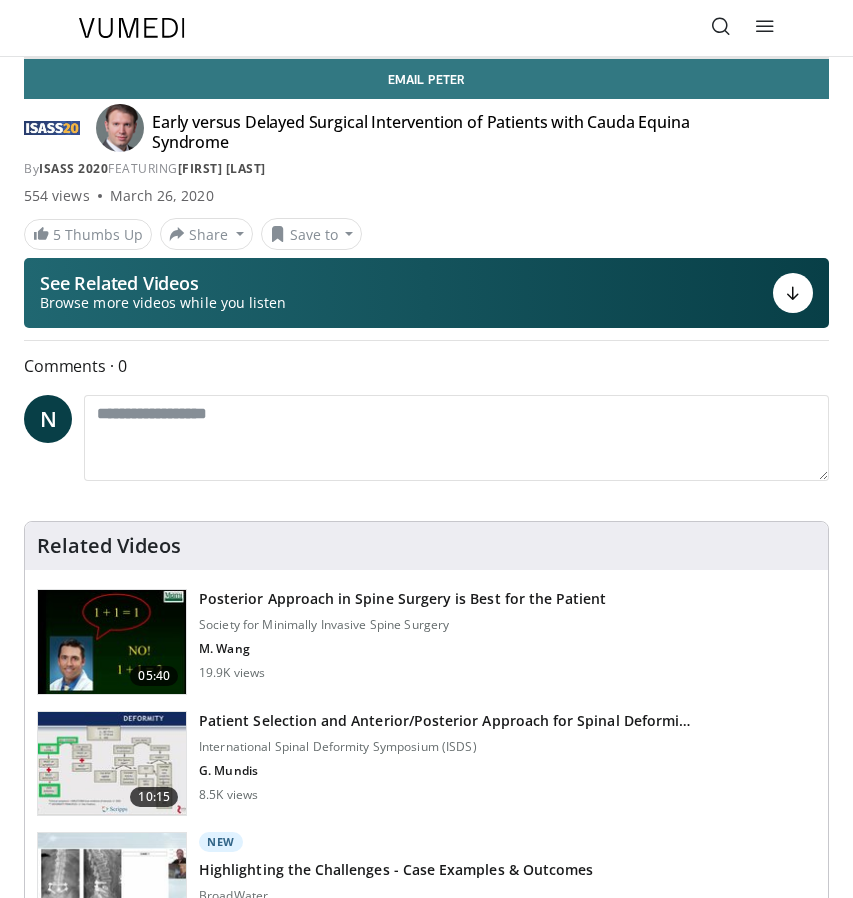 scroll, scrollTop: 0, scrollLeft: 0, axis: both 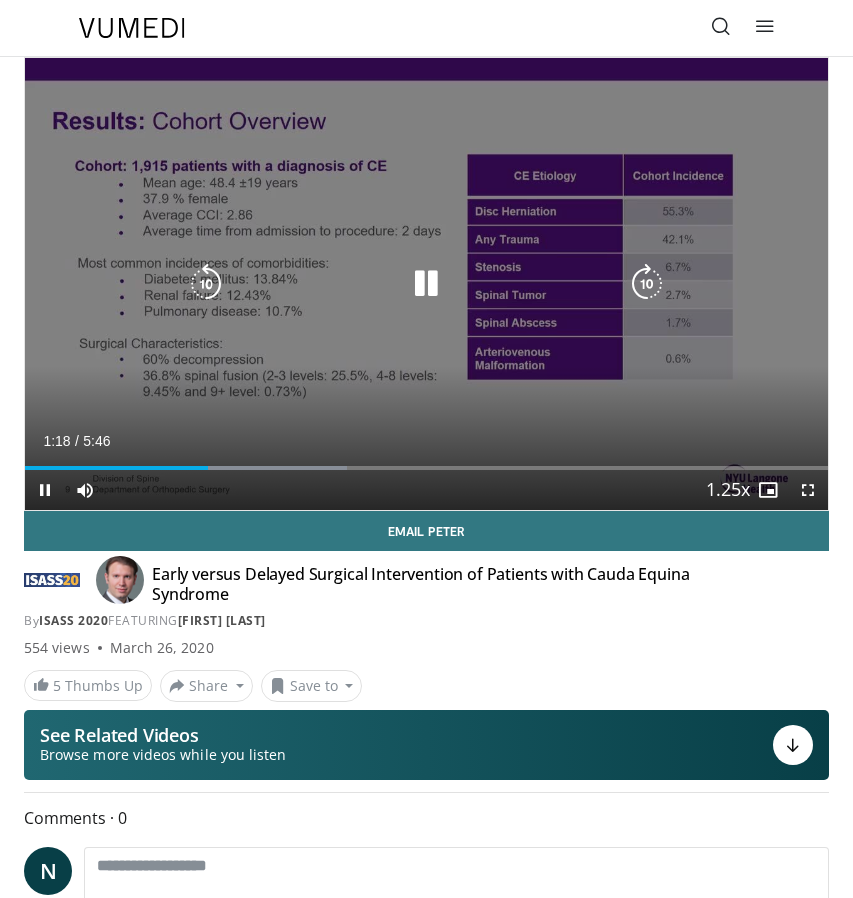 click on "10 seconds
Tap to unmute" at bounding box center (426, 284) 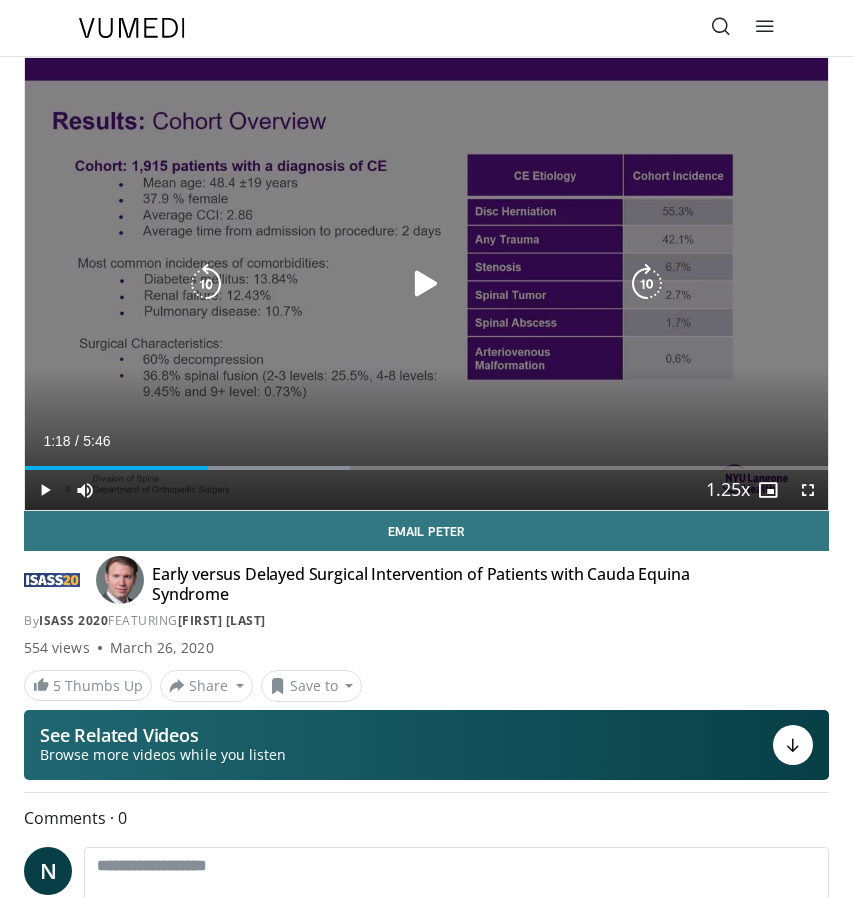 click on "10 seconds
Tap to unmute" at bounding box center (426, 284) 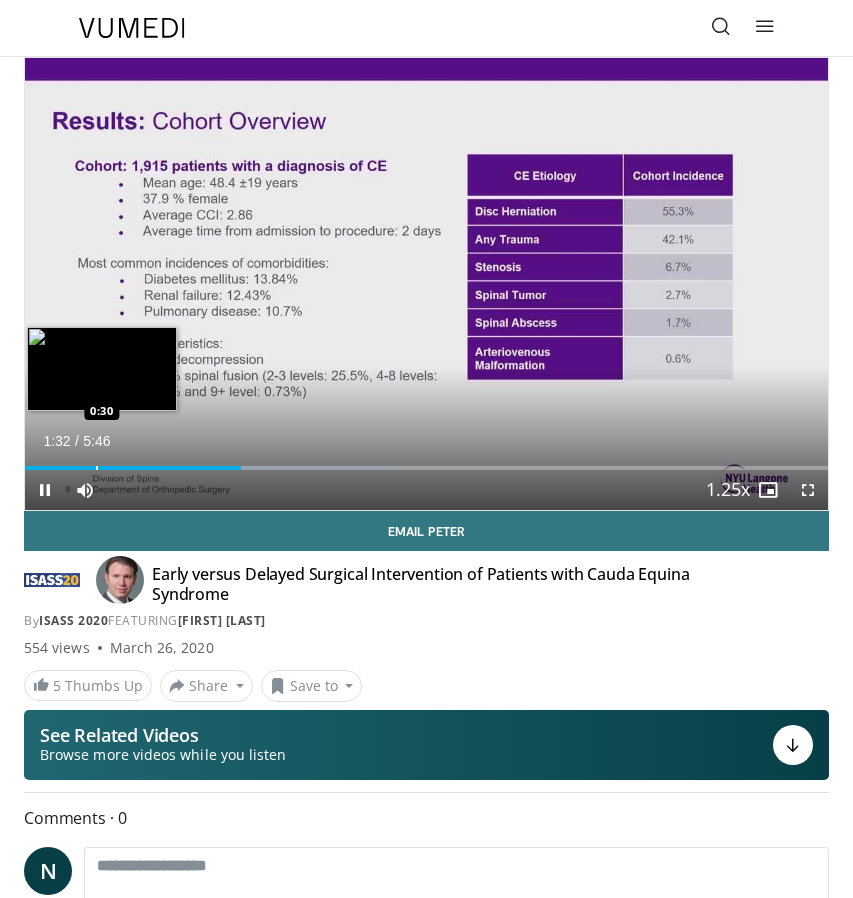 click on "Loaded :  45.85% 1:32 0:30" at bounding box center (426, 460) 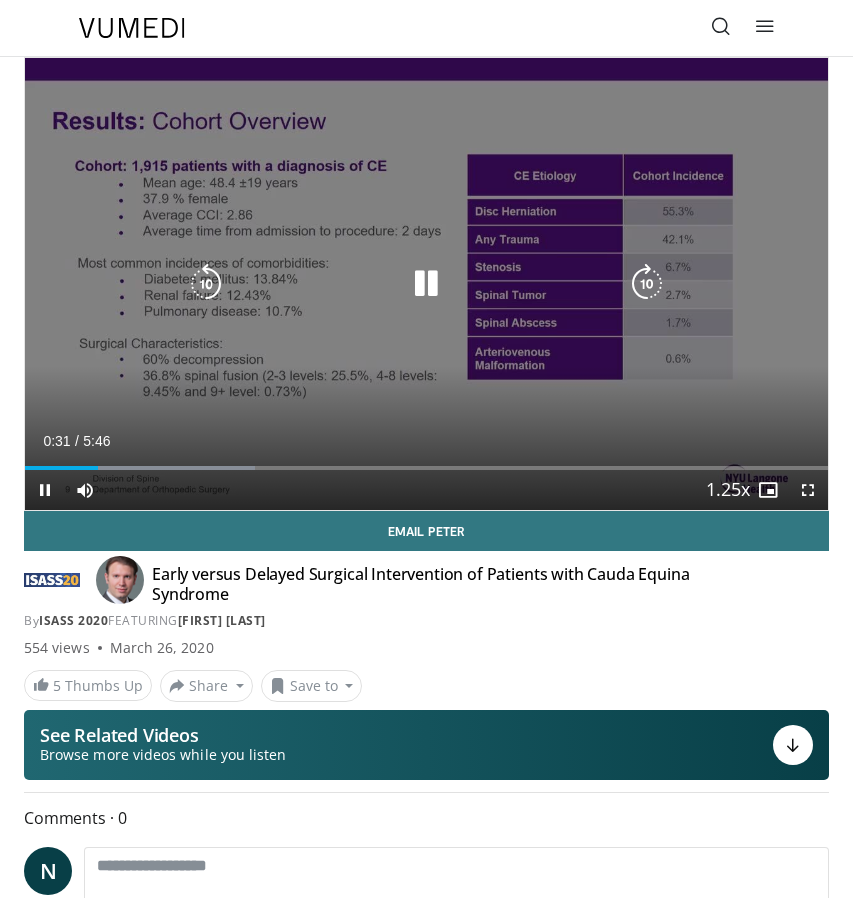 click on "10 seconds
Tap to unmute" at bounding box center [426, 284] 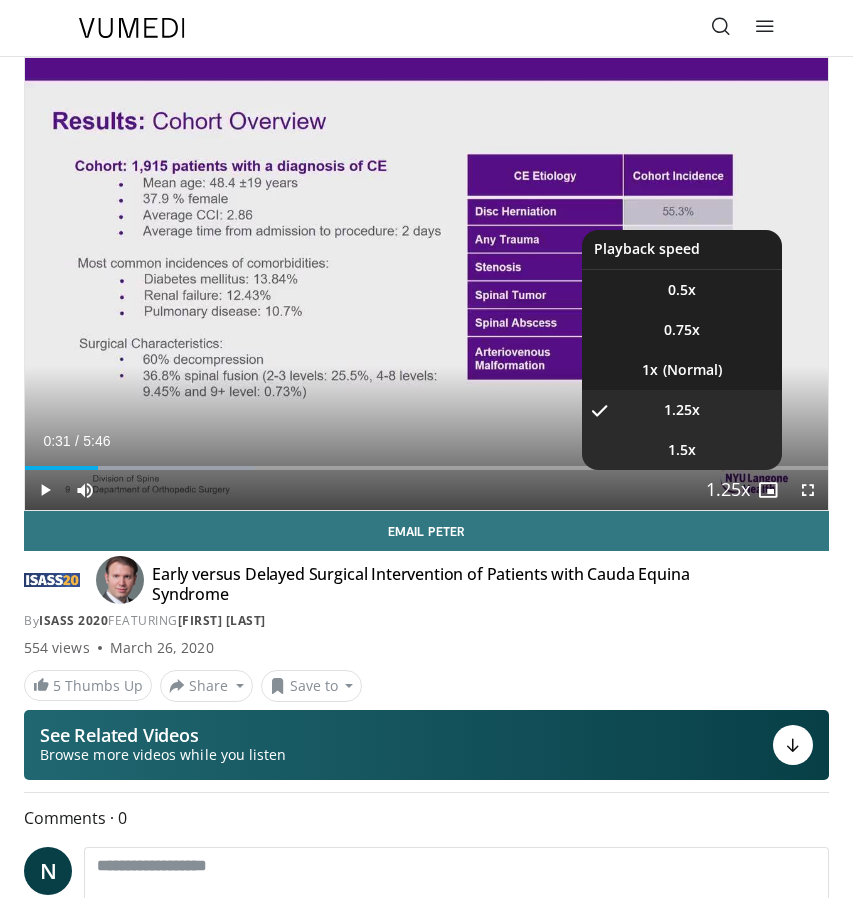 click on "1.5x" at bounding box center (682, 450) 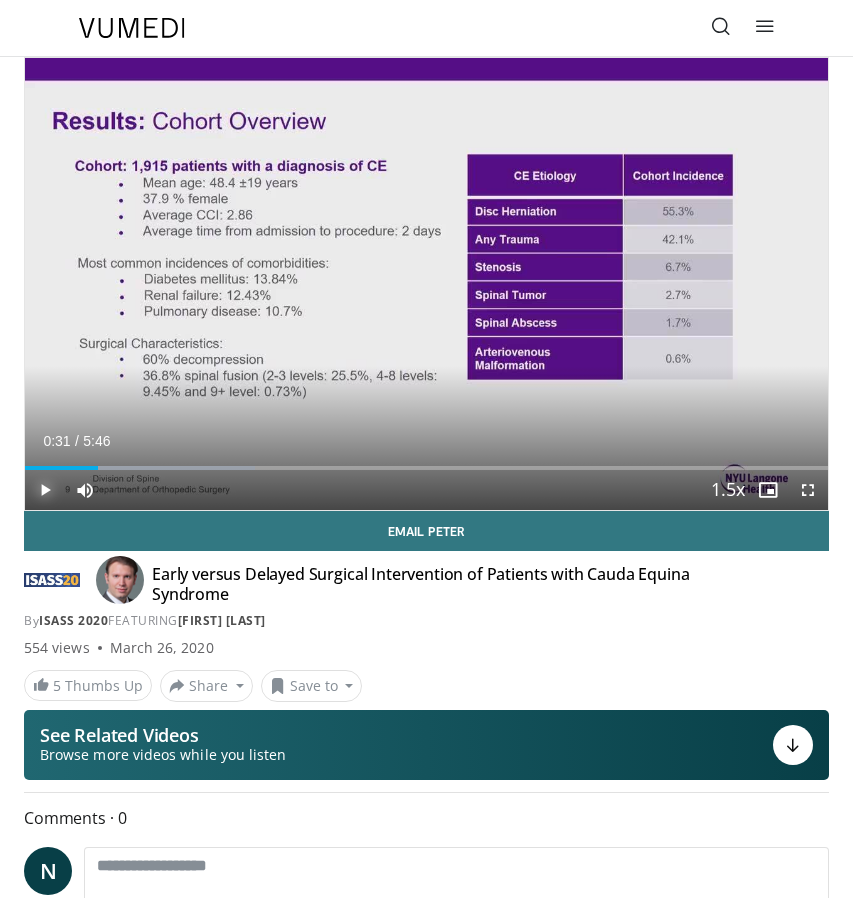 click at bounding box center [45, 490] 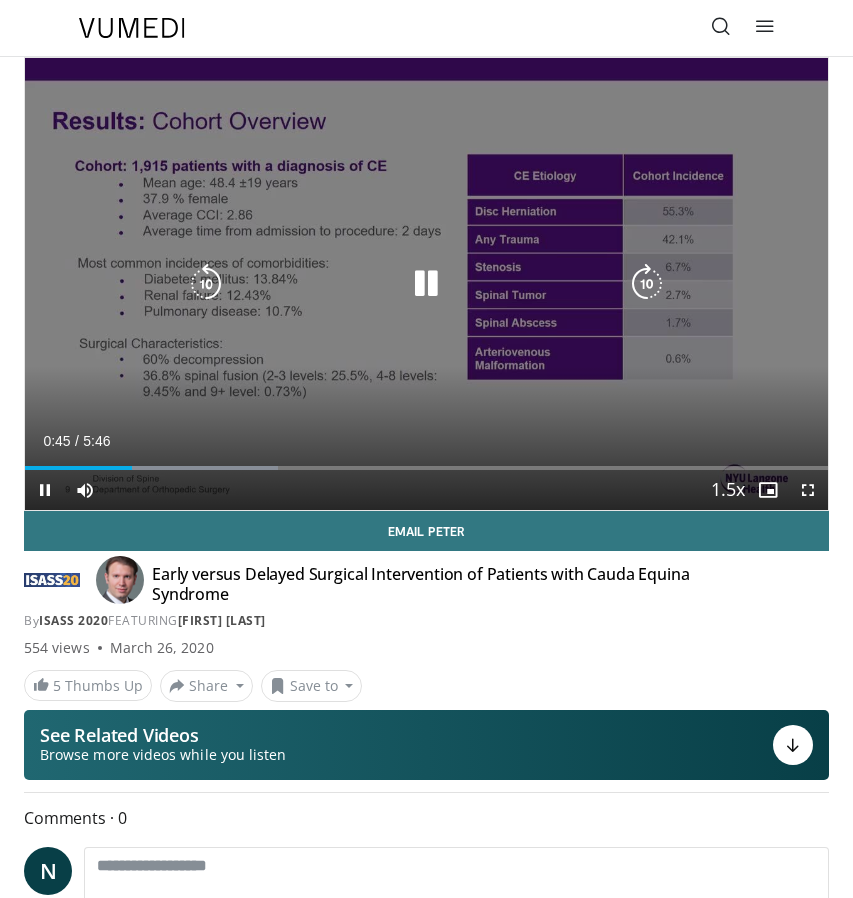 click on "10 seconds
Tap to unmute" at bounding box center [426, 284] 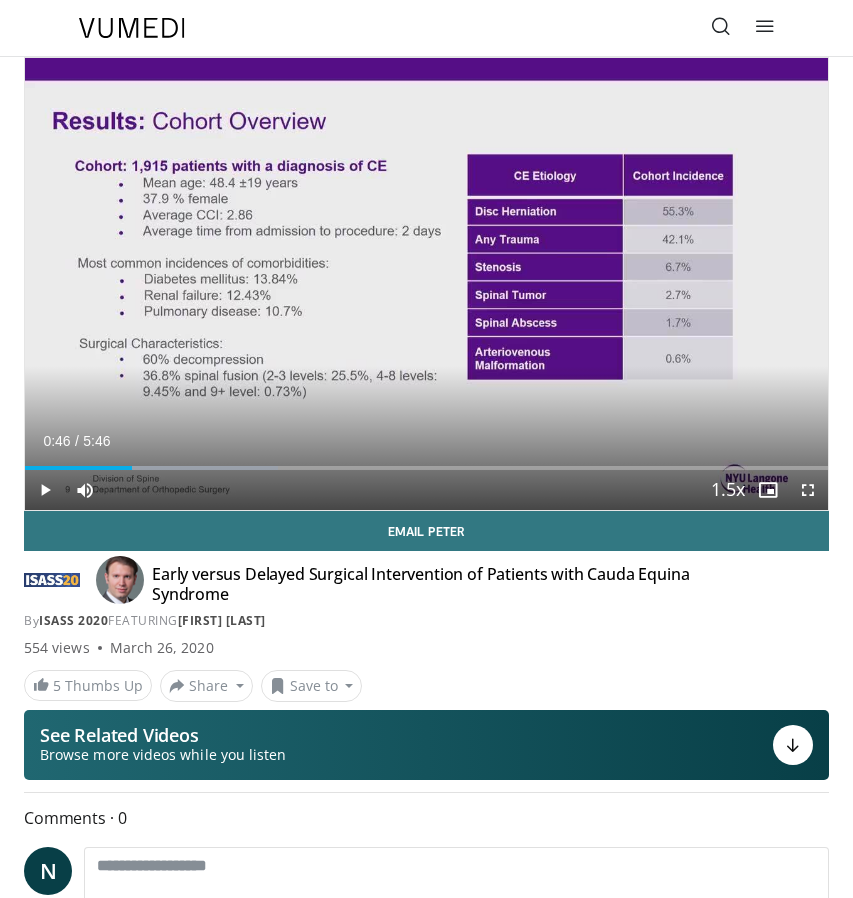 click at bounding box center (427, 284) 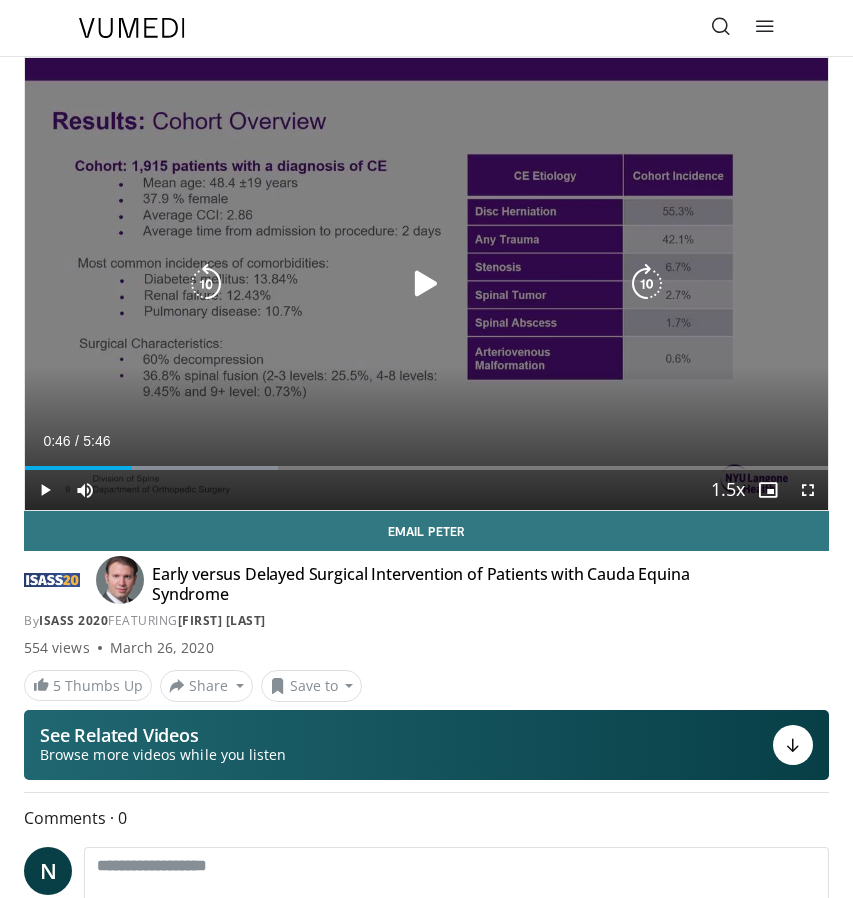click at bounding box center (427, 284) 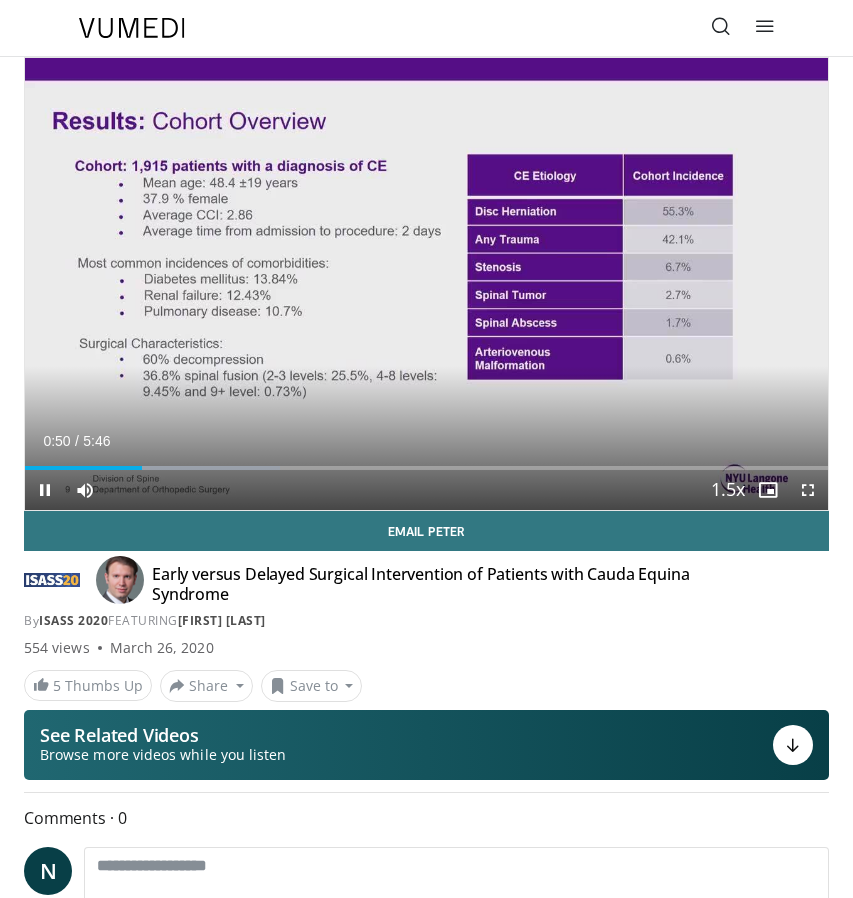 click on "10 seconds
Tap to unmute" at bounding box center [426, 284] 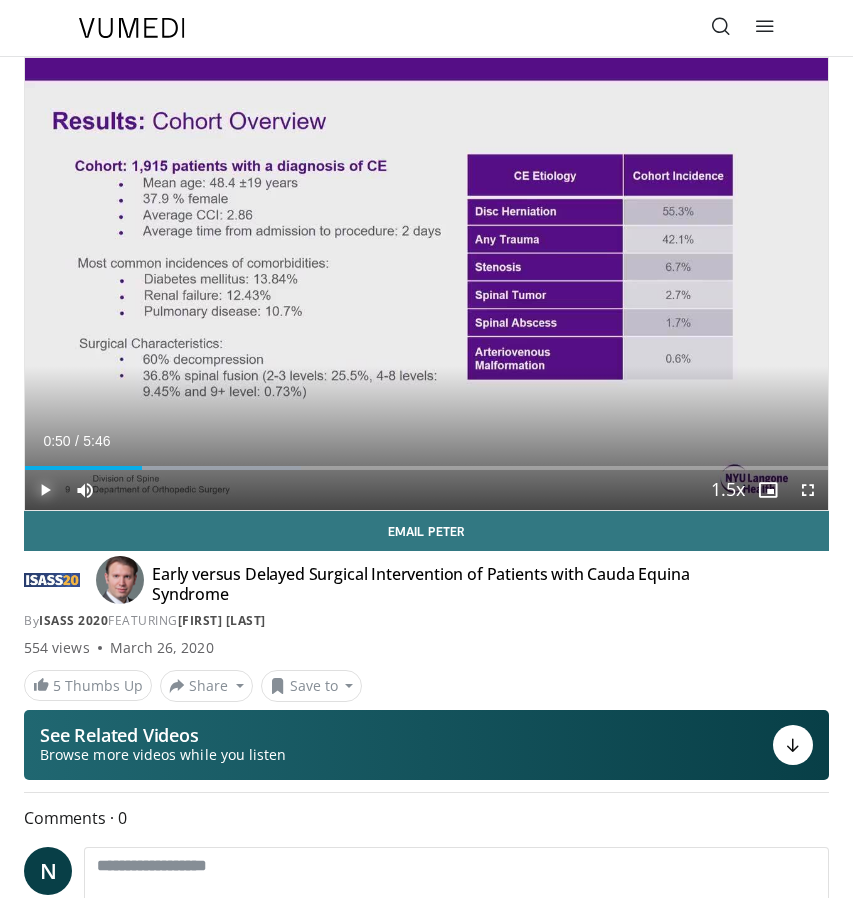 click at bounding box center (45, 490) 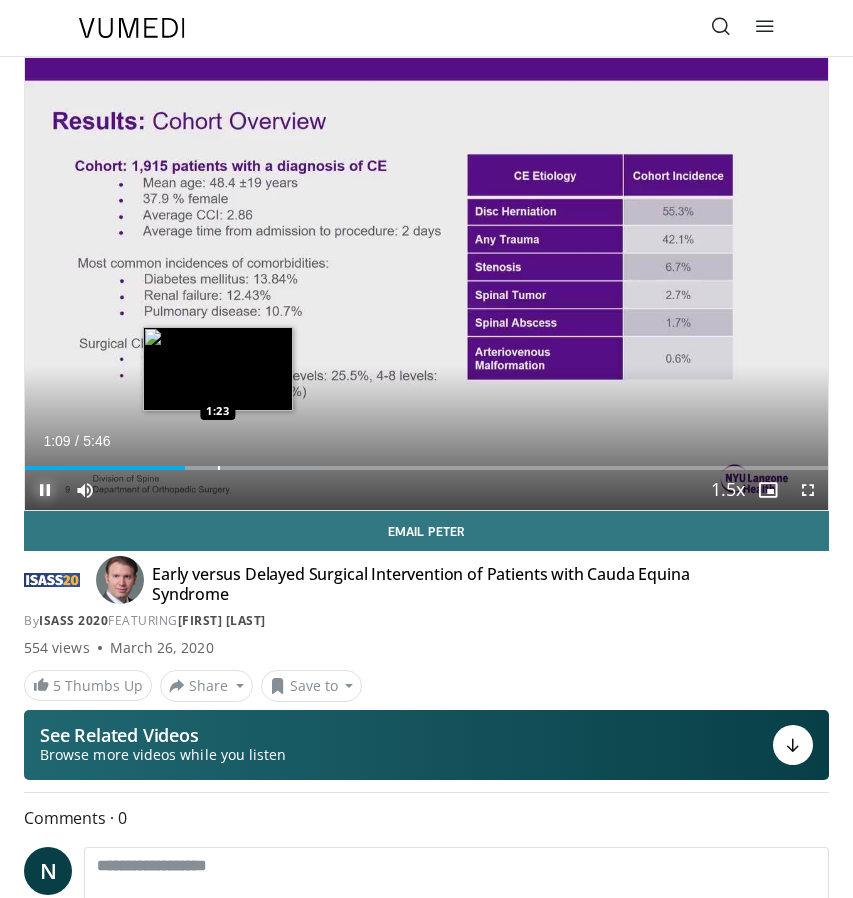 click at bounding box center [219, 468] 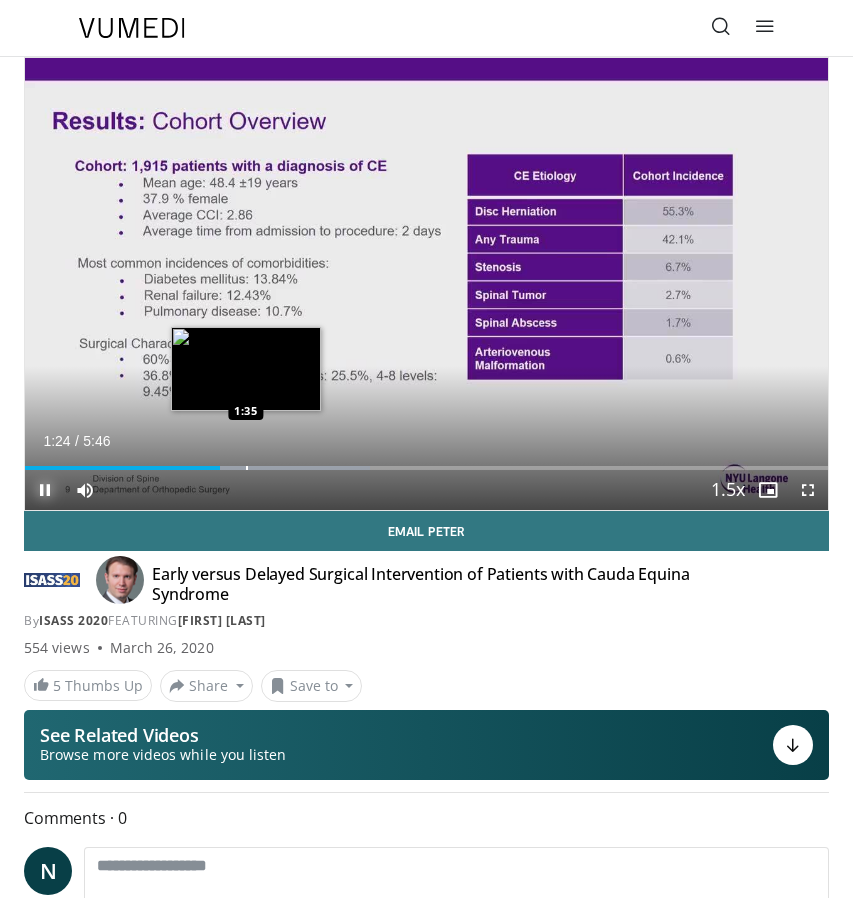 click on "Loaded :  42.99% 1:24 1:35" at bounding box center (426, 460) 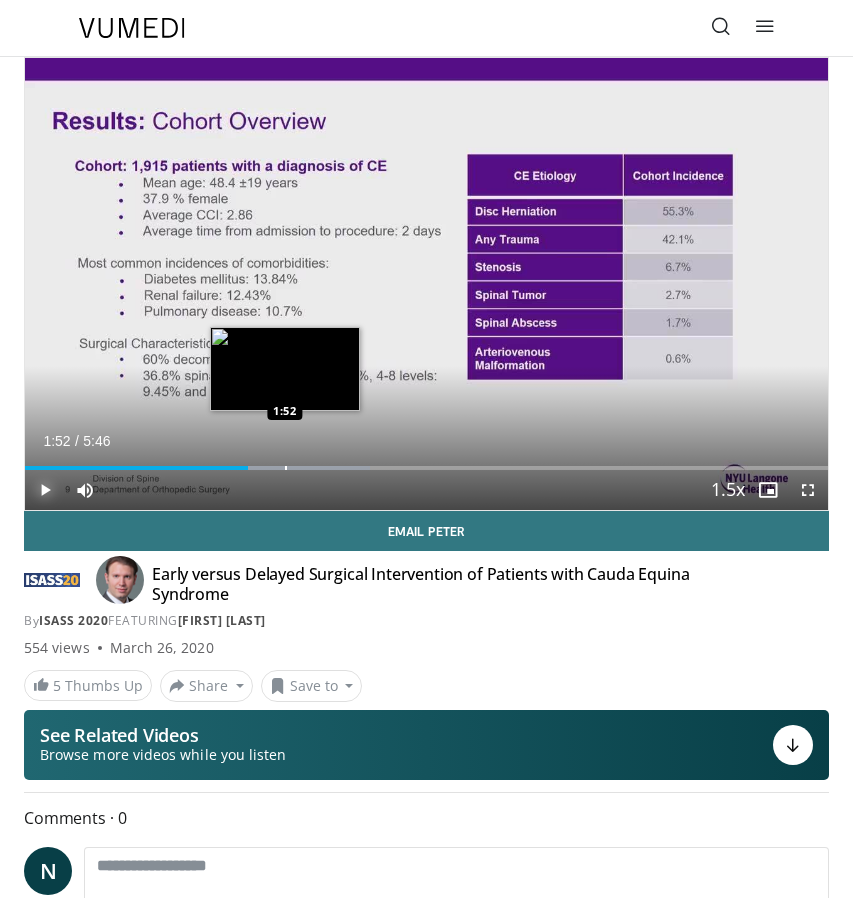 click on "Loaded :  42.99% [TIME] [TIME]" at bounding box center [426, 460] 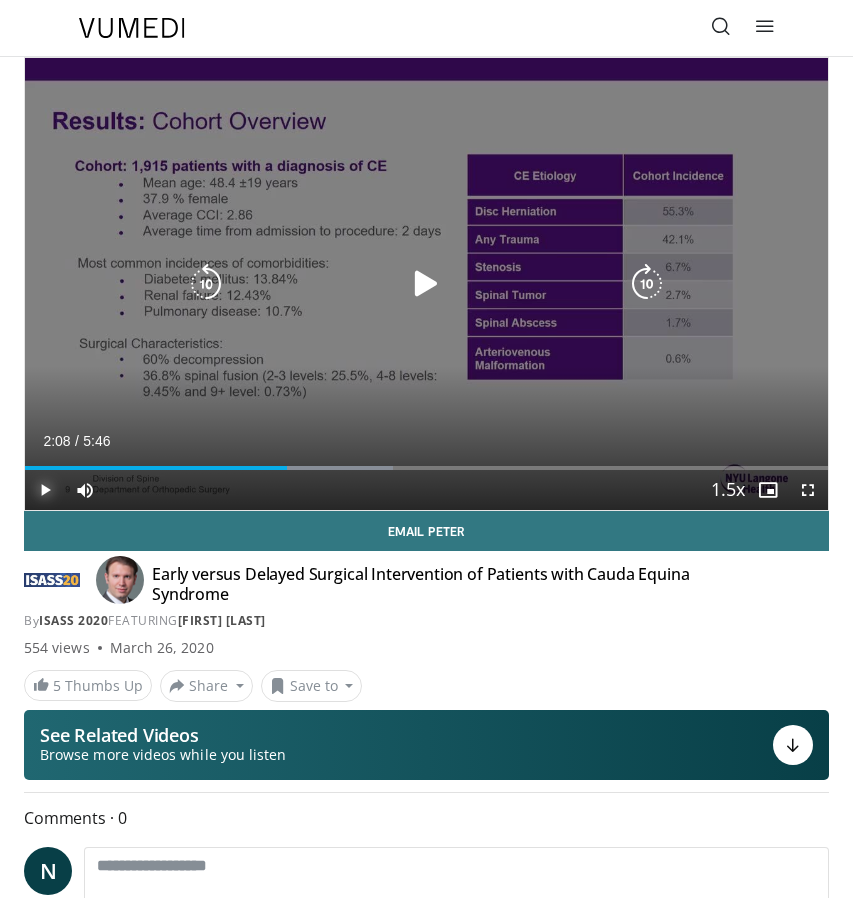 click at bounding box center [306, 468] 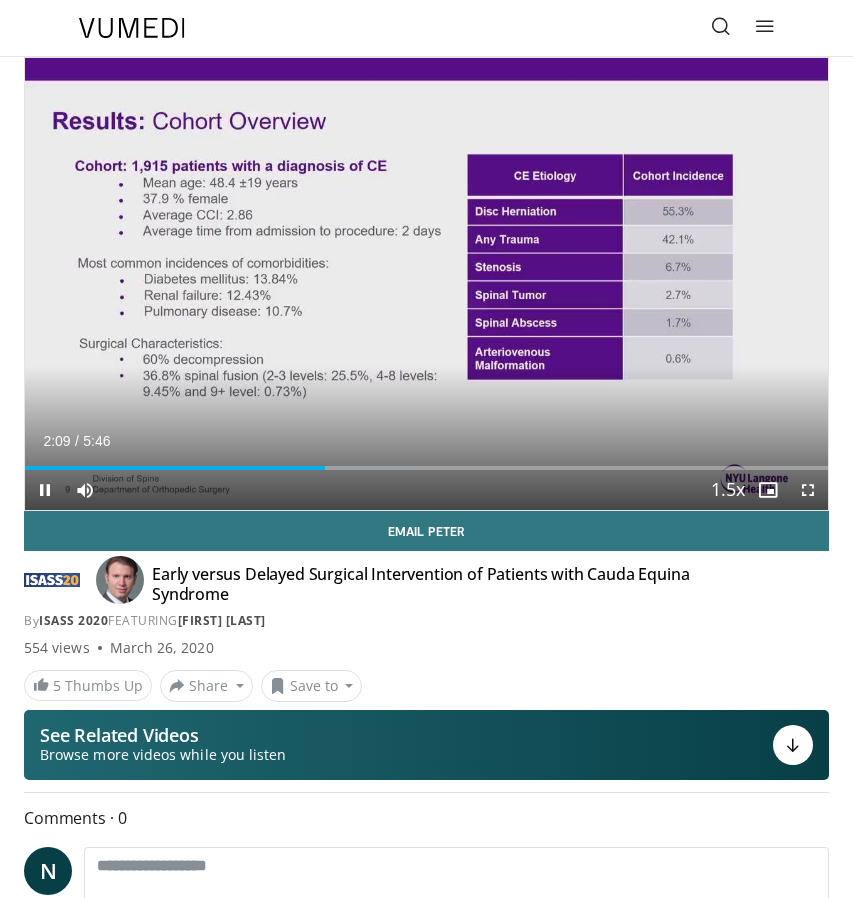 click on "Current Time  [TIME] / Duration  [TIME] Pause Skip Backward Skip Forward Mute 100% Loaded :  48.72% [TIME] [TIME] Stream Type  LIVE Seek to live, currently behind live LIVE   1.5x Playback Rate 0.5x 0.75x 1x 1.25x 1.5x , selected 1.75x 2x Chapters Chapters Descriptions descriptions off , selected Captions captions settings , opens captions settings dialog captions off , selected Audio Track en (Main) , selected Fullscreen Enable picture-in-picture mode" at bounding box center [426, 490] 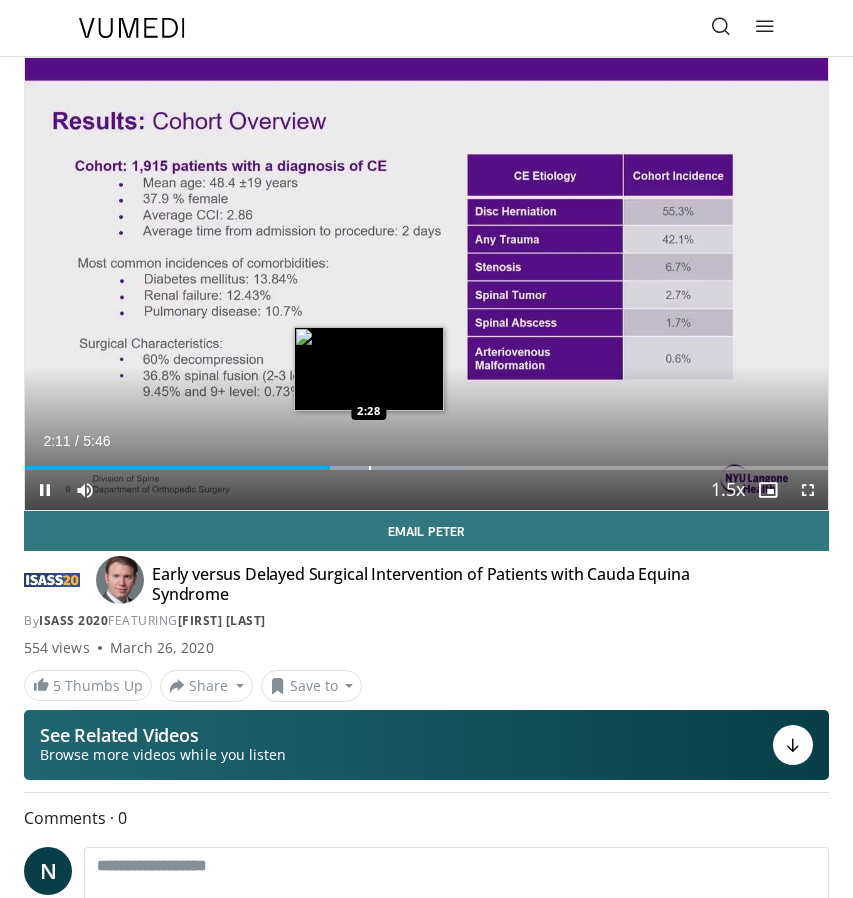 click at bounding box center [370, 468] 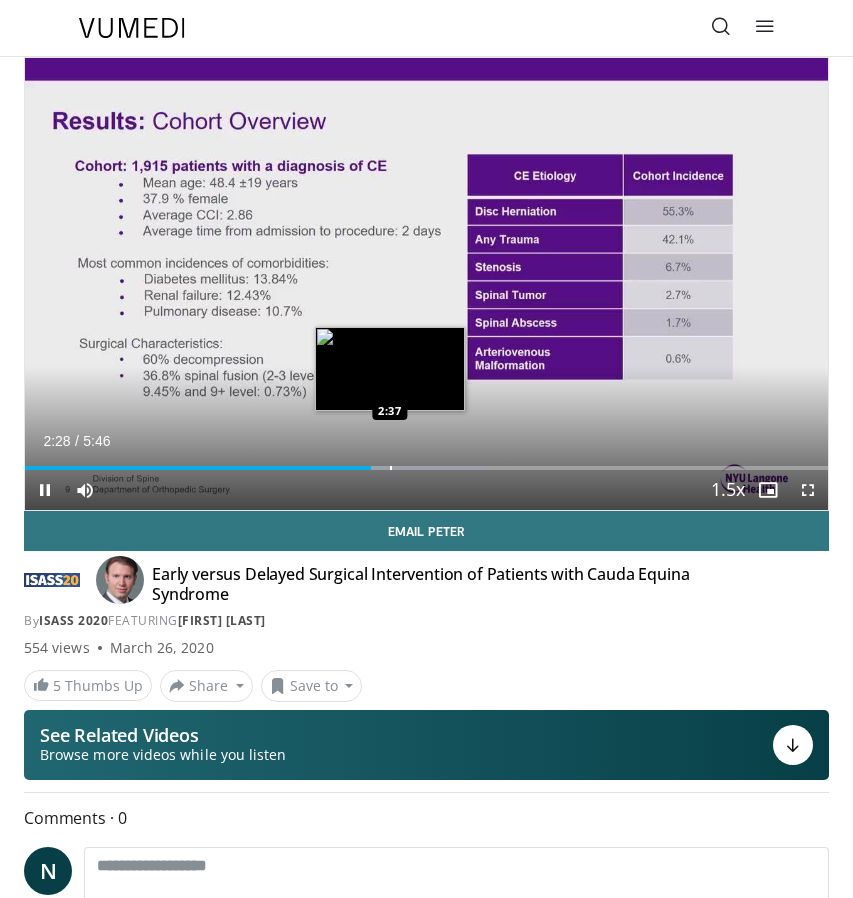 click at bounding box center (391, 468) 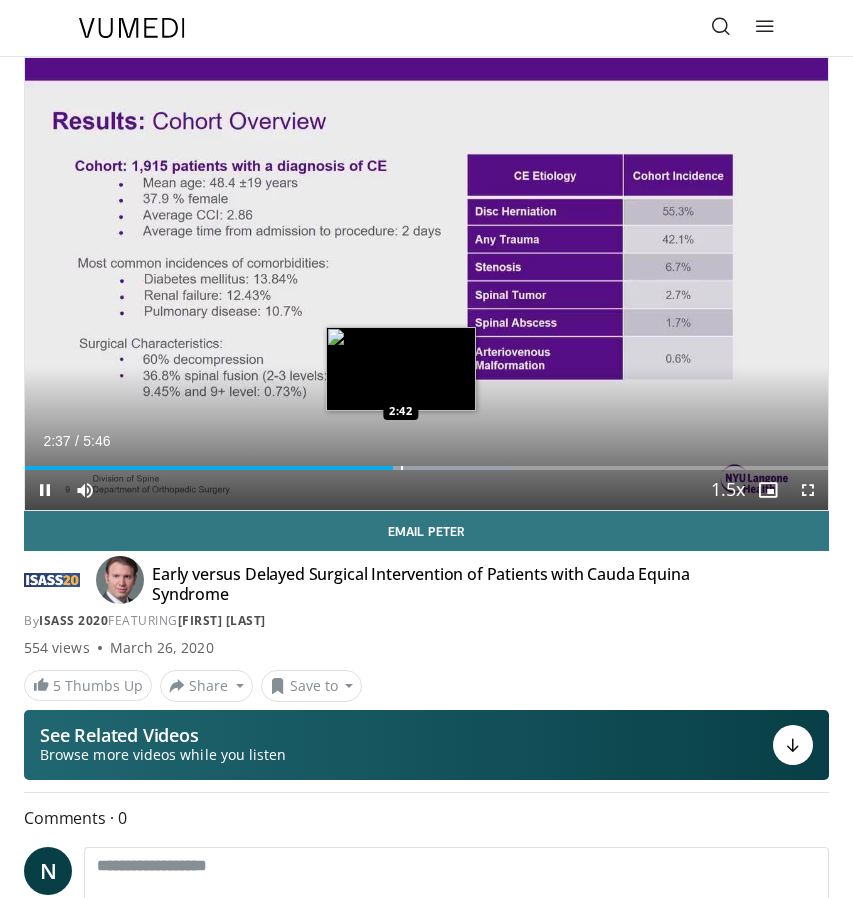 click on "Loaded :  60.69% 2:38 2:42" at bounding box center [426, 460] 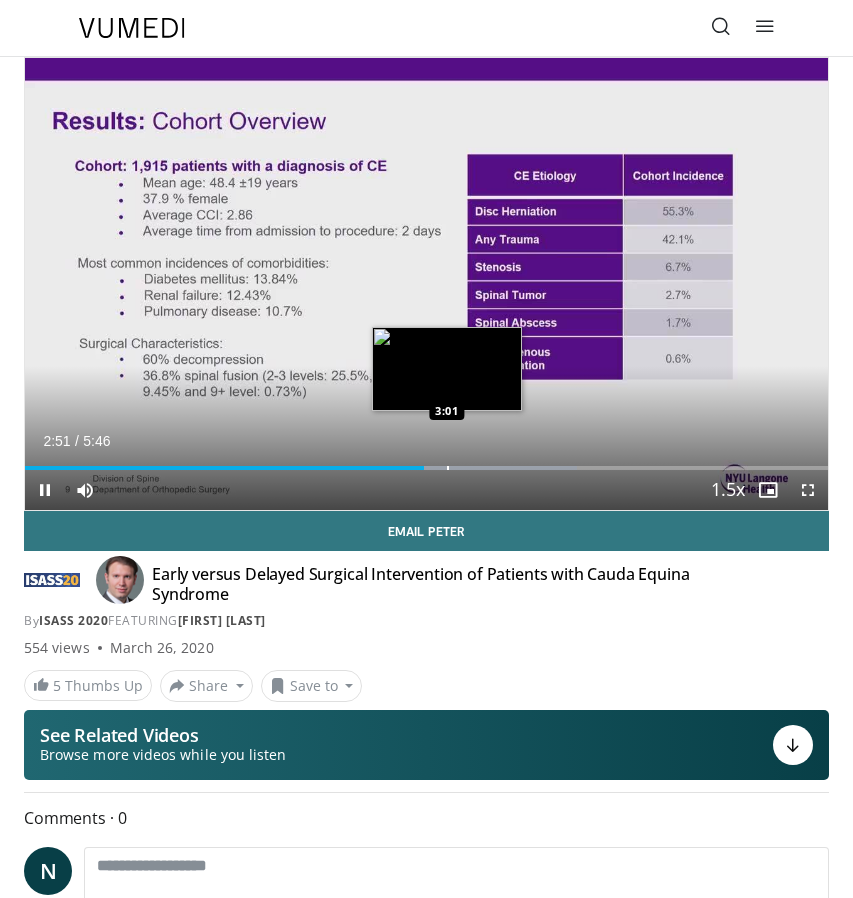 click at bounding box center [448, 468] 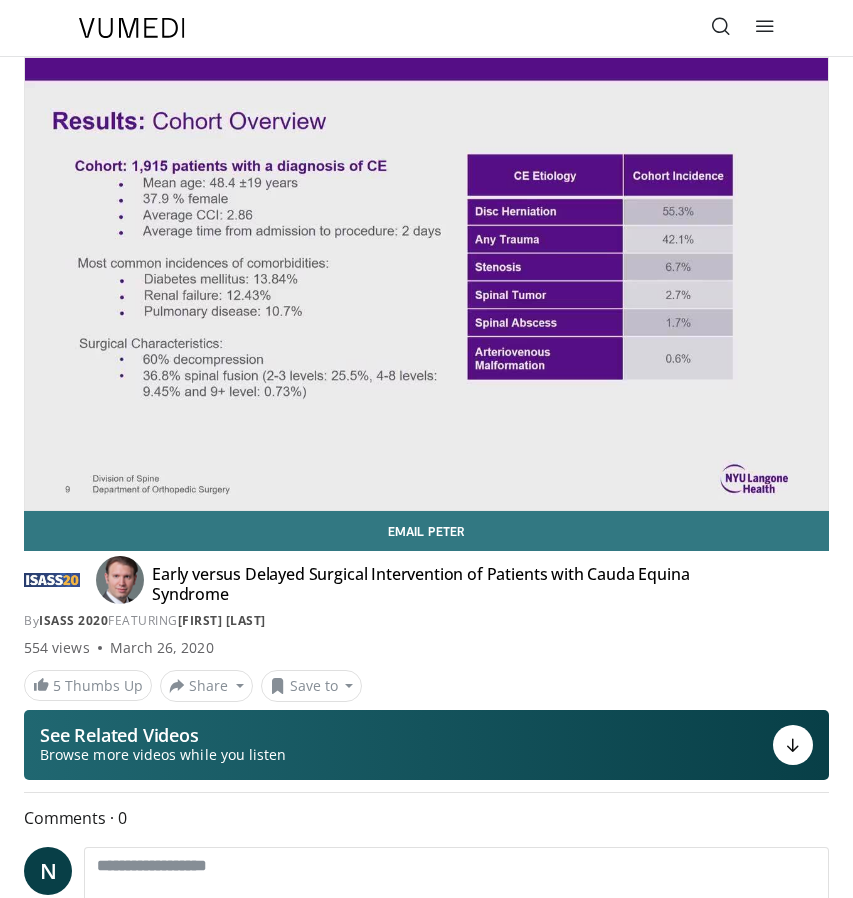 click on "**********" at bounding box center (426, 284) 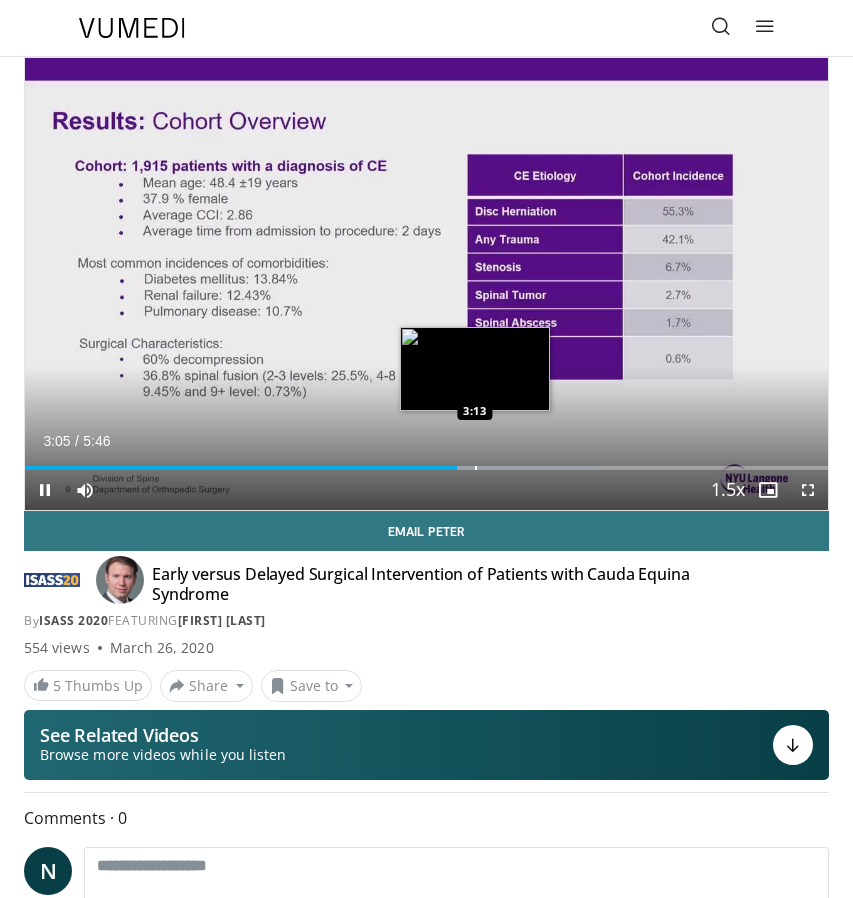 click on "Loaded :  71.66% 3:05 3:13" at bounding box center [426, 460] 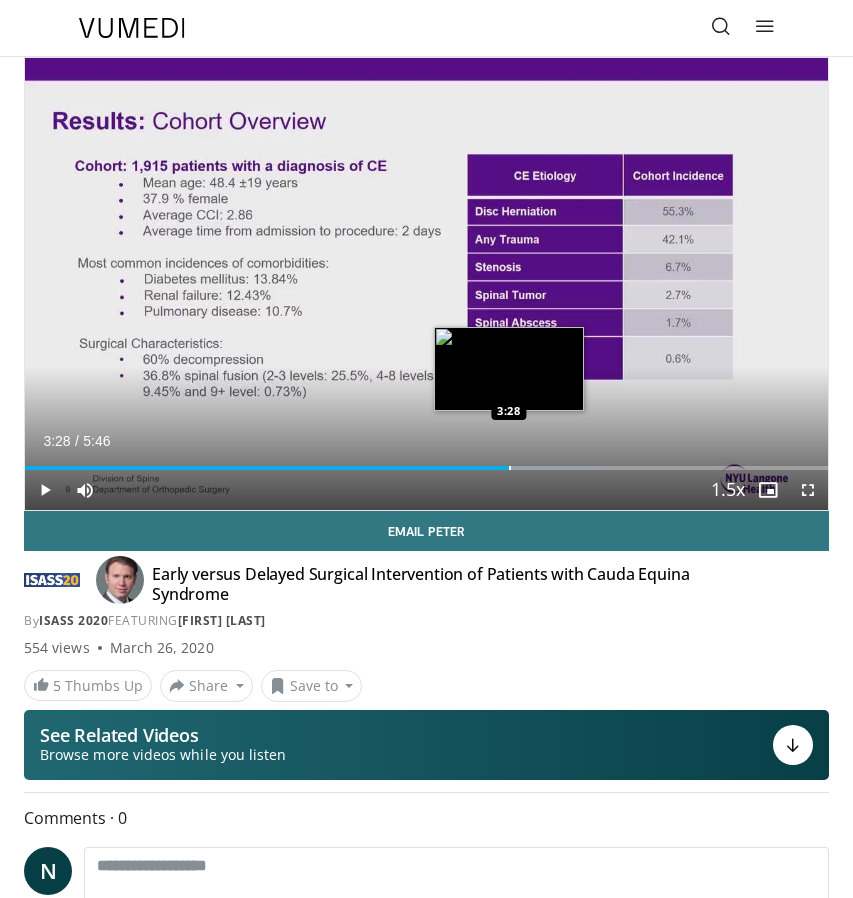 click at bounding box center (510, 468) 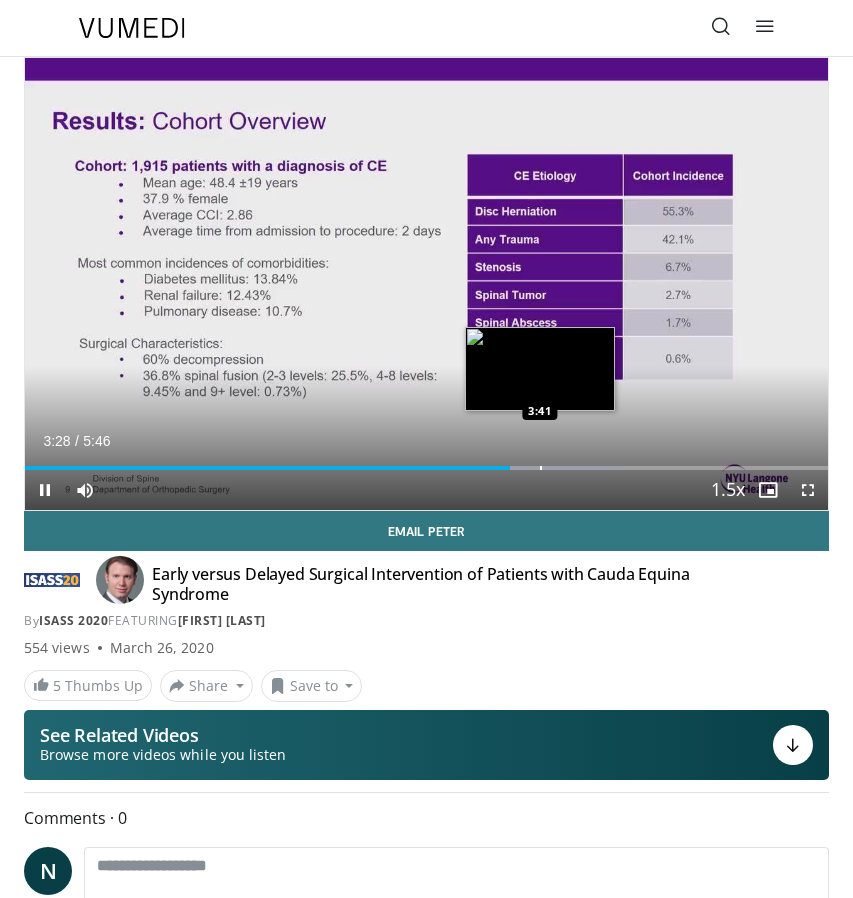 click at bounding box center [541, 468] 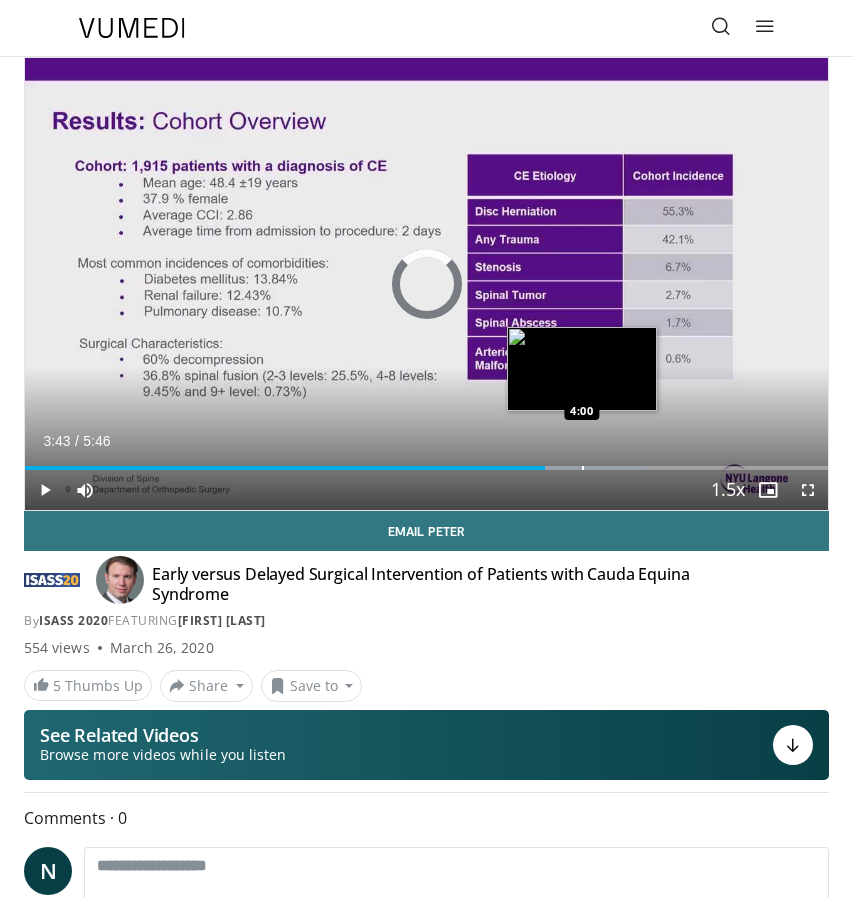 click at bounding box center [583, 468] 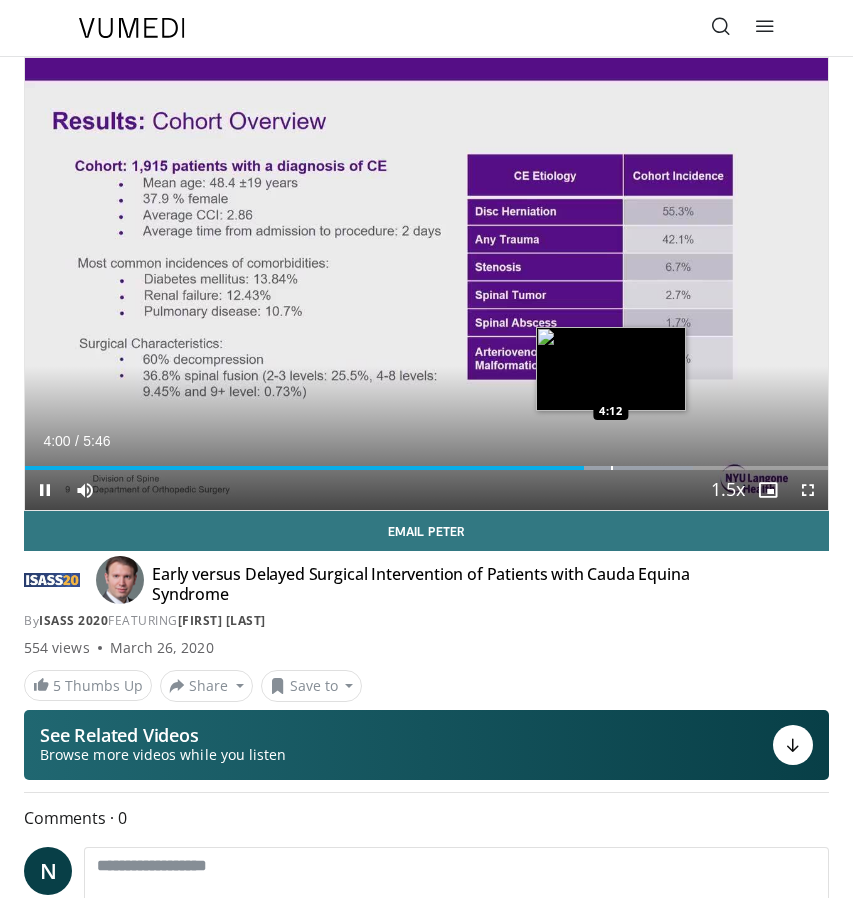 click at bounding box center [612, 468] 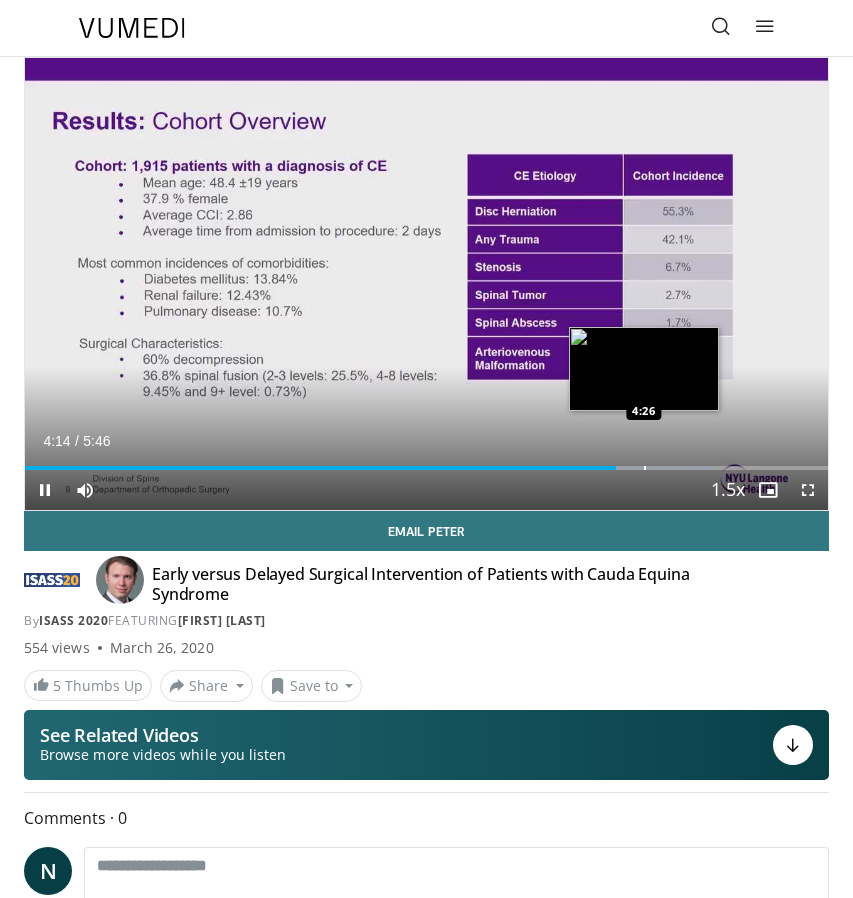 click at bounding box center [645, 468] 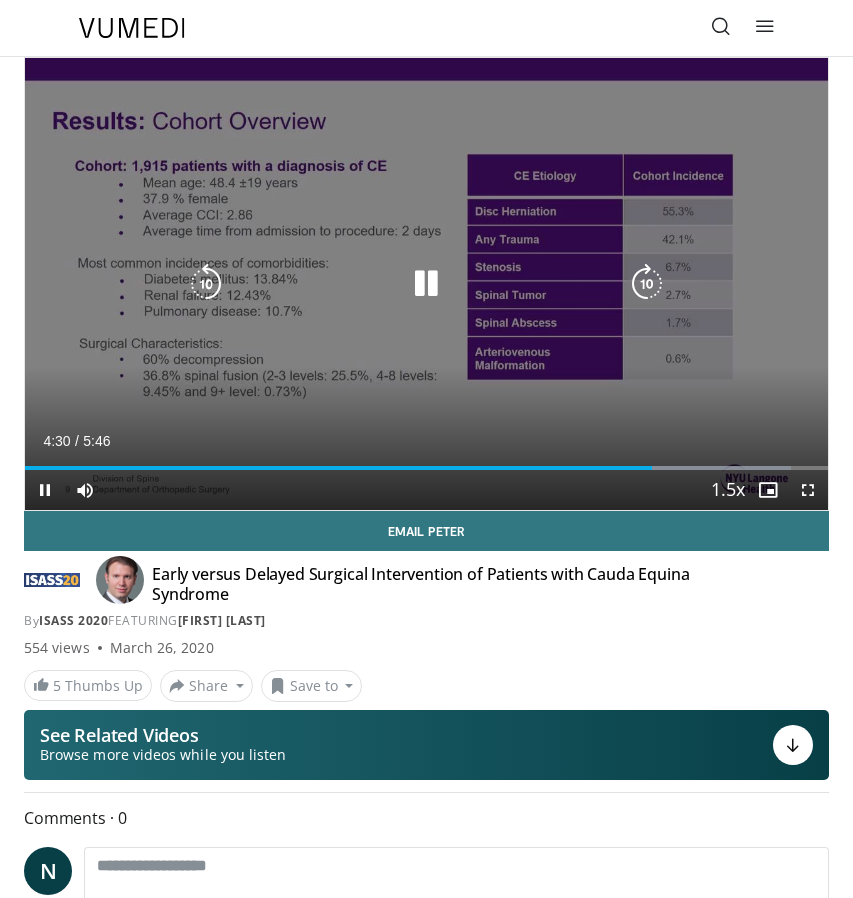 click on "10 seconds
Tap to unmute" at bounding box center (426, 284) 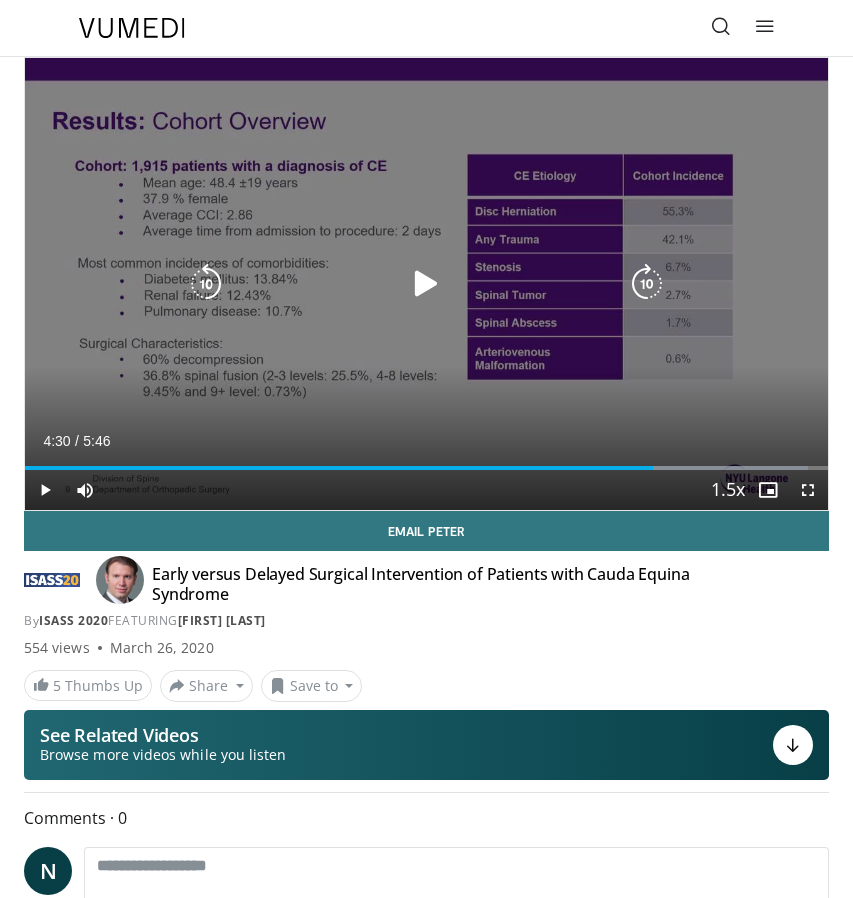 click at bounding box center (426, 284) 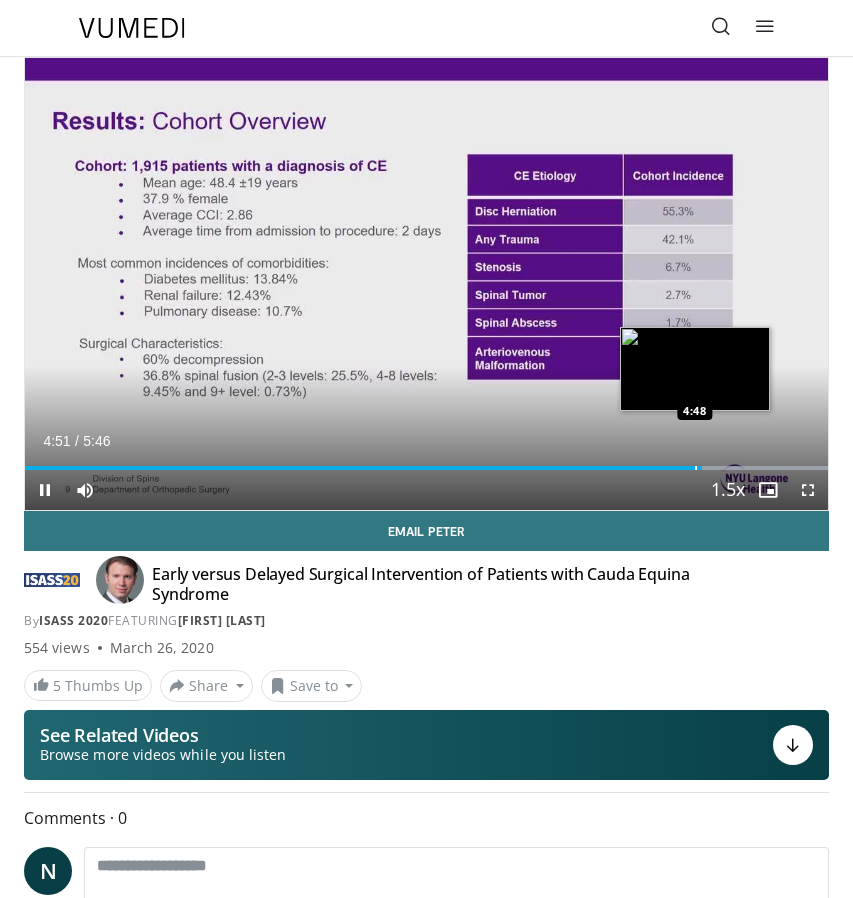 click at bounding box center (696, 468) 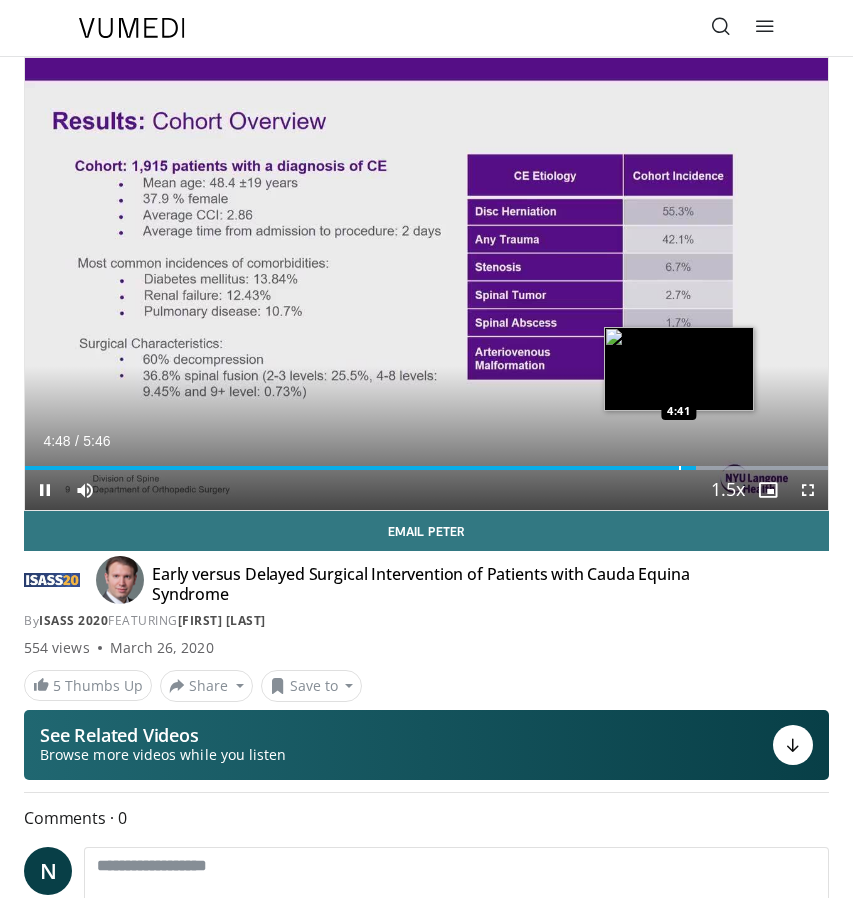 click on "Loaded :  100.00% [TIME] [TIME]" at bounding box center [426, 468] 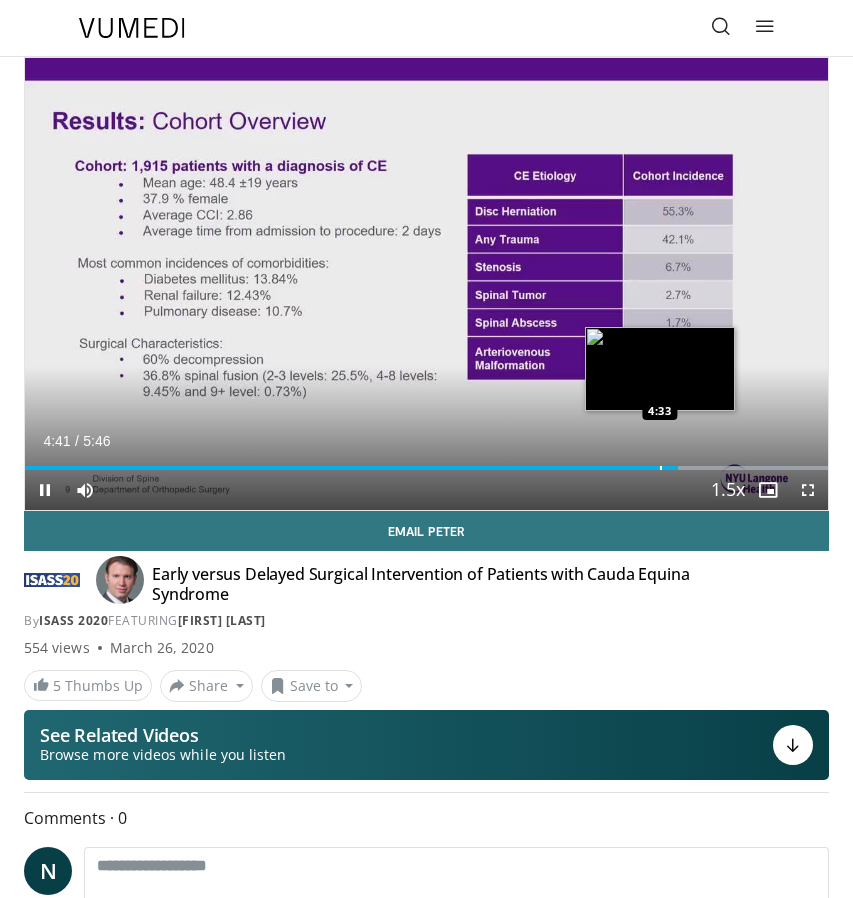 click at bounding box center [661, 468] 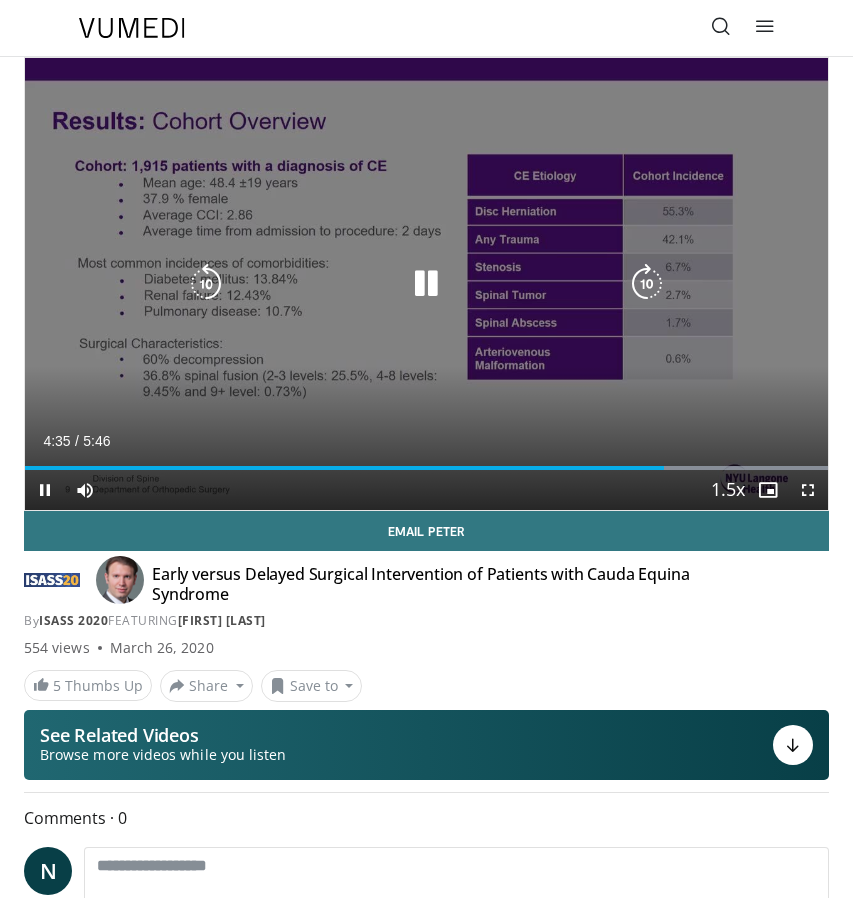 click on "10 seconds
Tap to unmute" at bounding box center [426, 284] 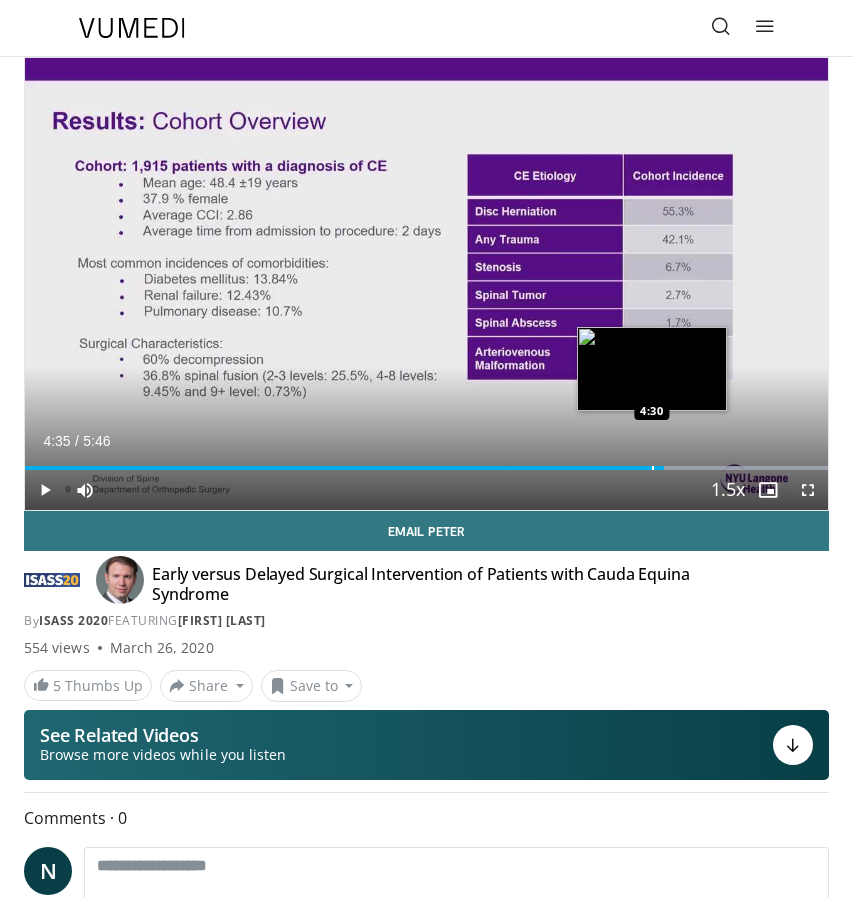click on "Loaded :  100.00% [TIME] [TIME]" at bounding box center [426, 460] 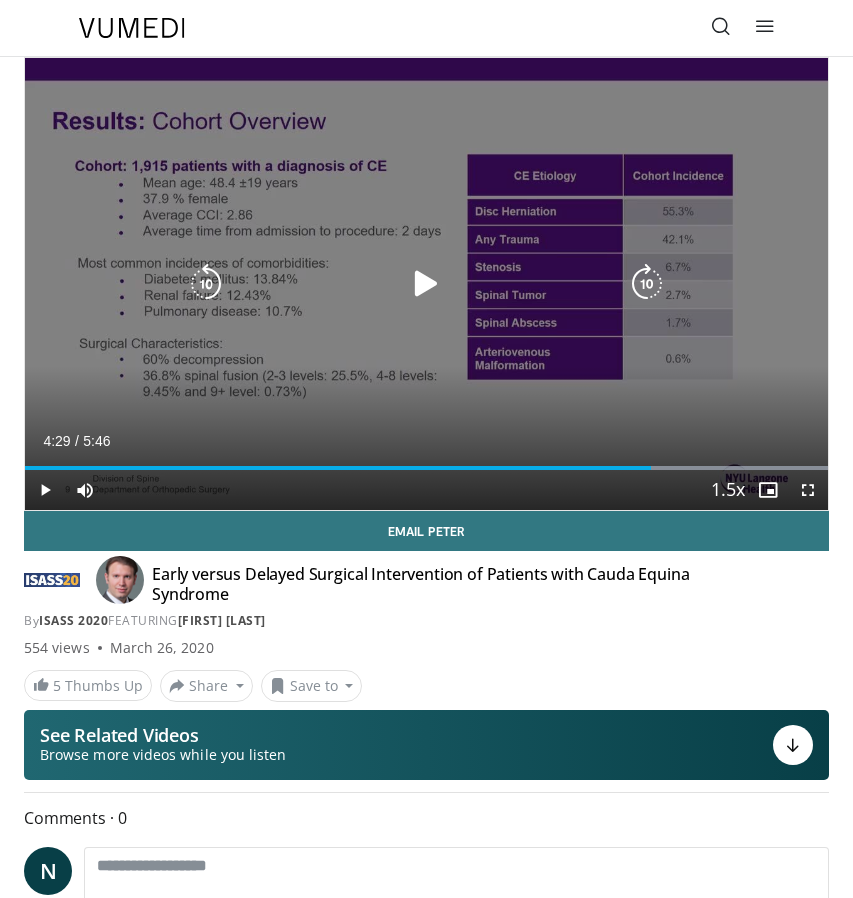 click on "10 seconds
Tap to unmute" at bounding box center (426, 284) 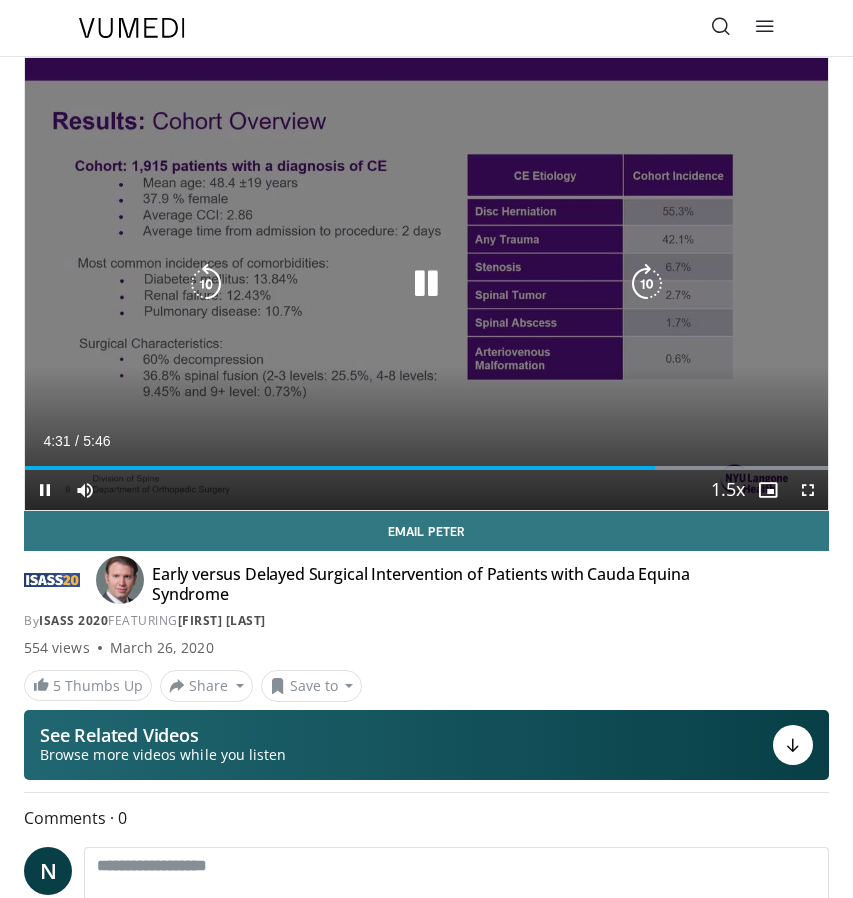 click on "10 seconds
Tap to unmute" at bounding box center (426, 284) 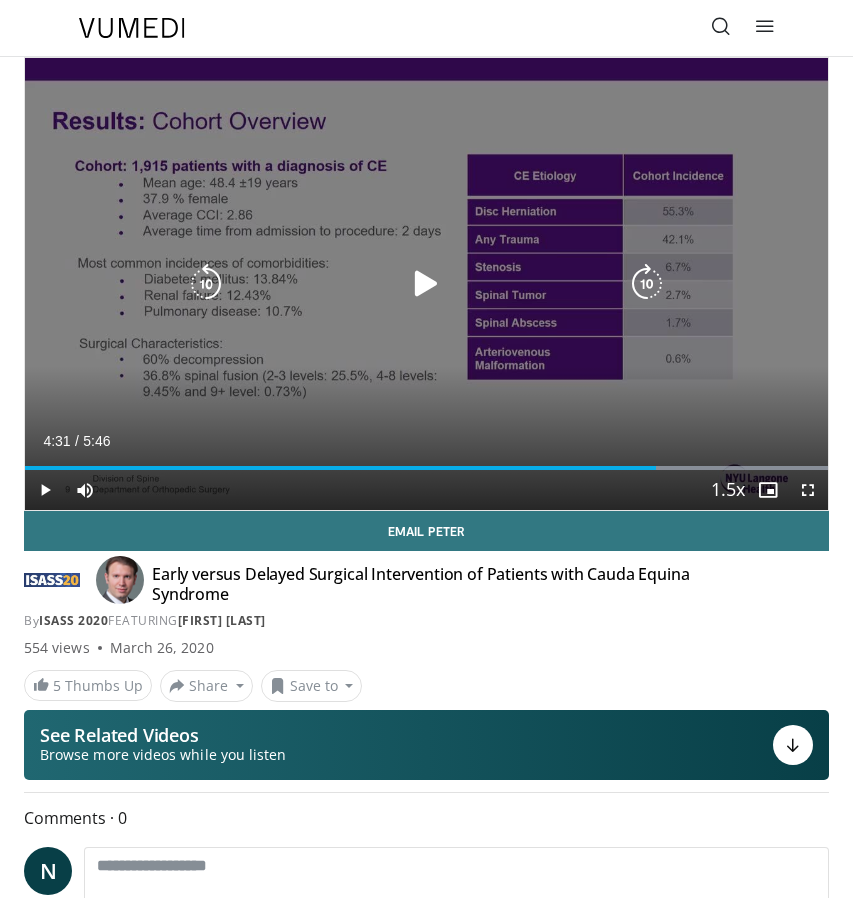 click on "10 seconds
Tap to unmute" at bounding box center (426, 284) 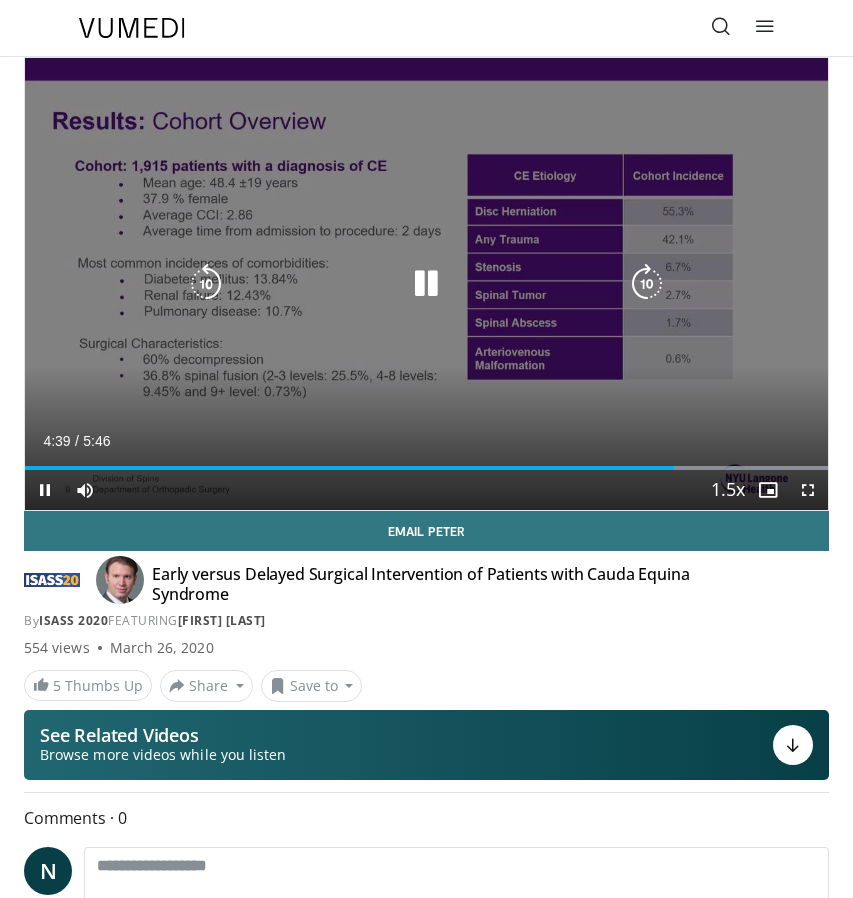 click on "10 seconds
Tap to unmute" at bounding box center (426, 284) 